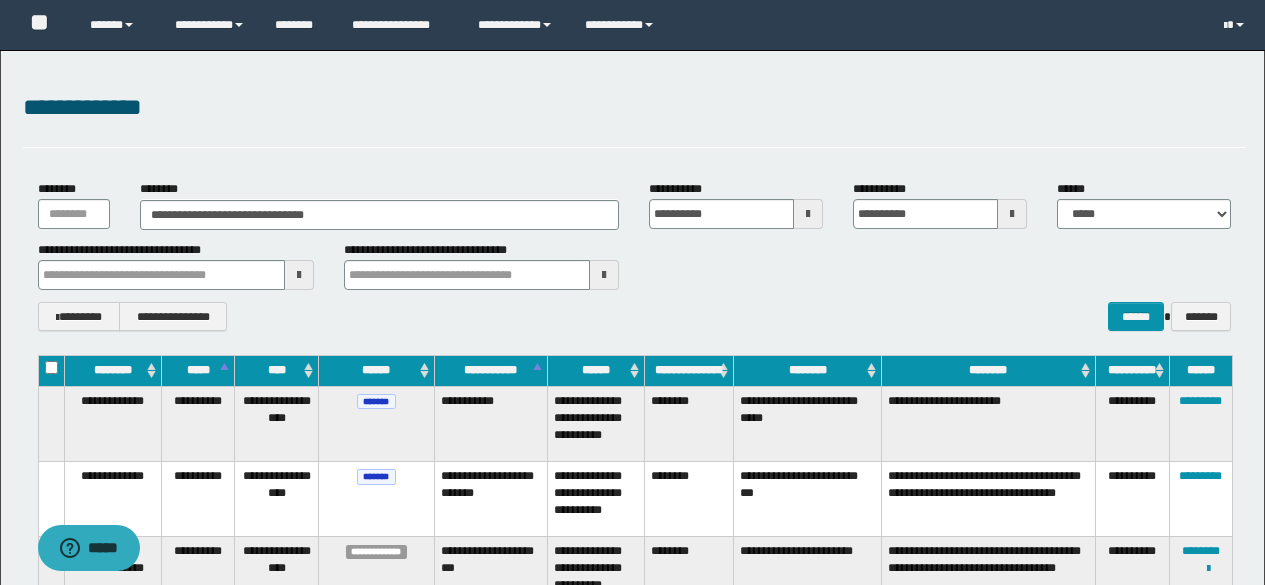 scroll, scrollTop: 0, scrollLeft: 0, axis: both 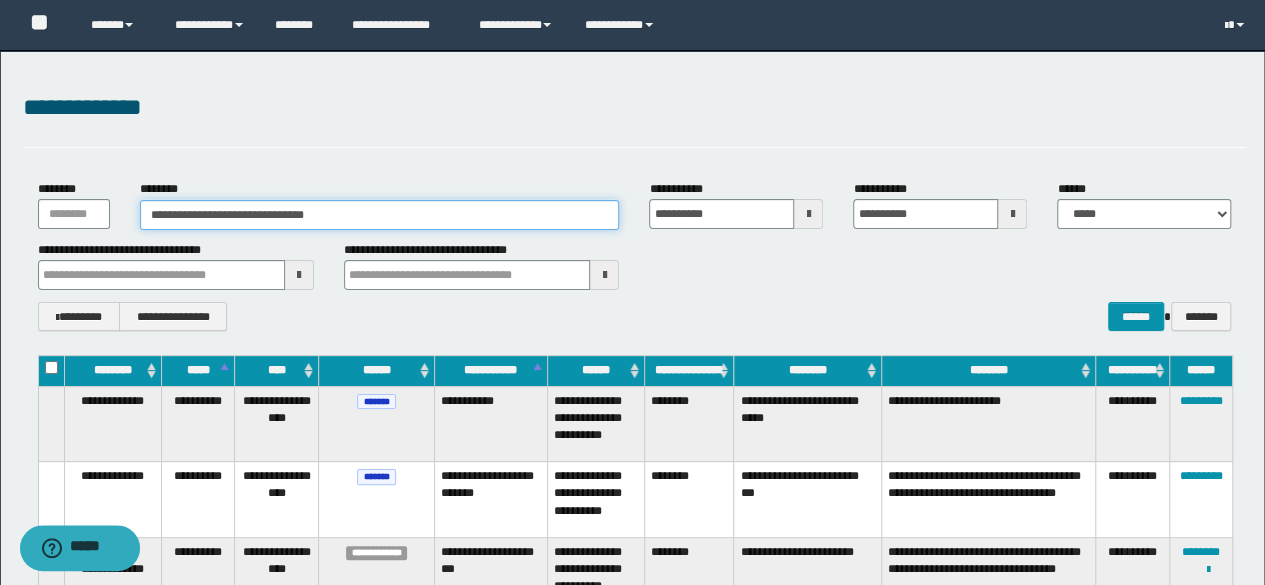 click on "**********" at bounding box center (380, 215) 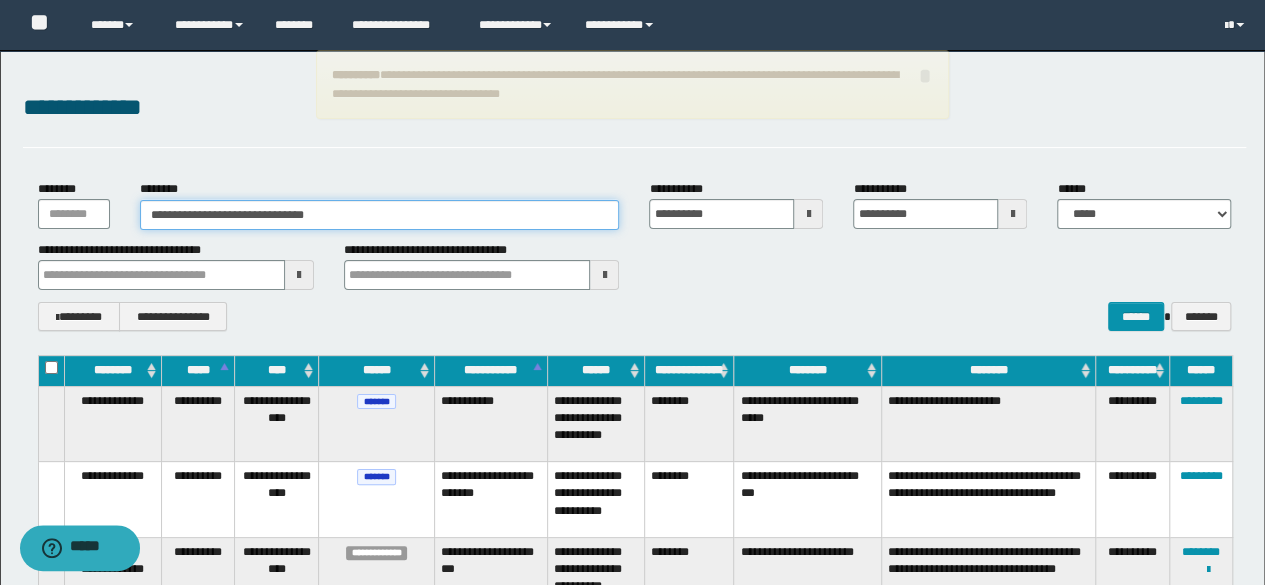 click on "**********" at bounding box center (380, 215) 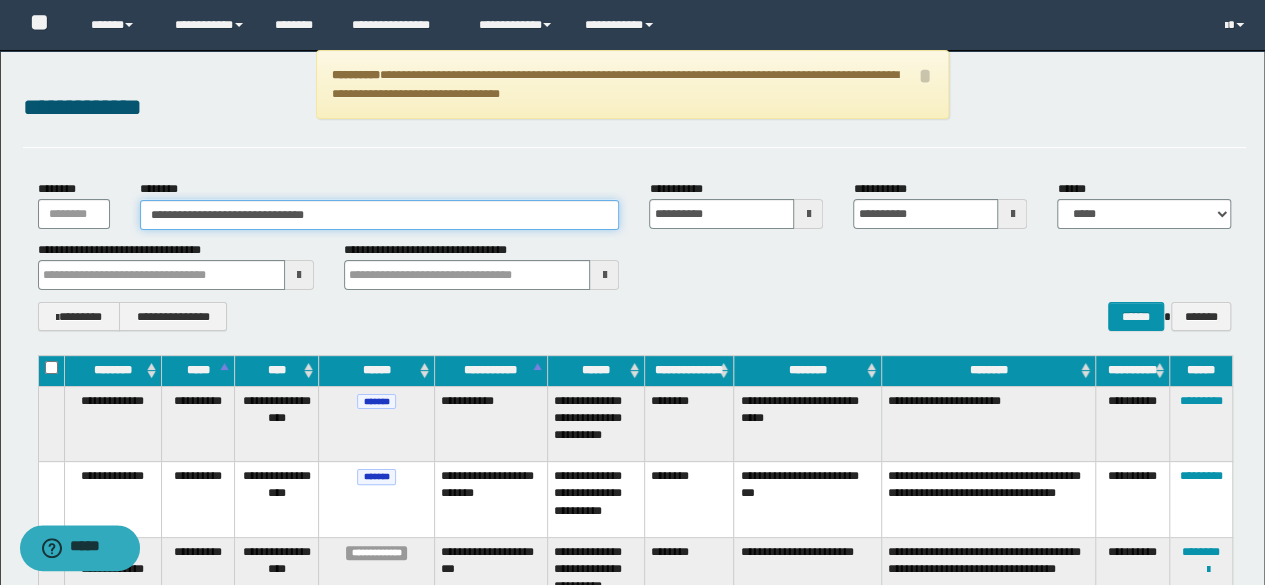 paste 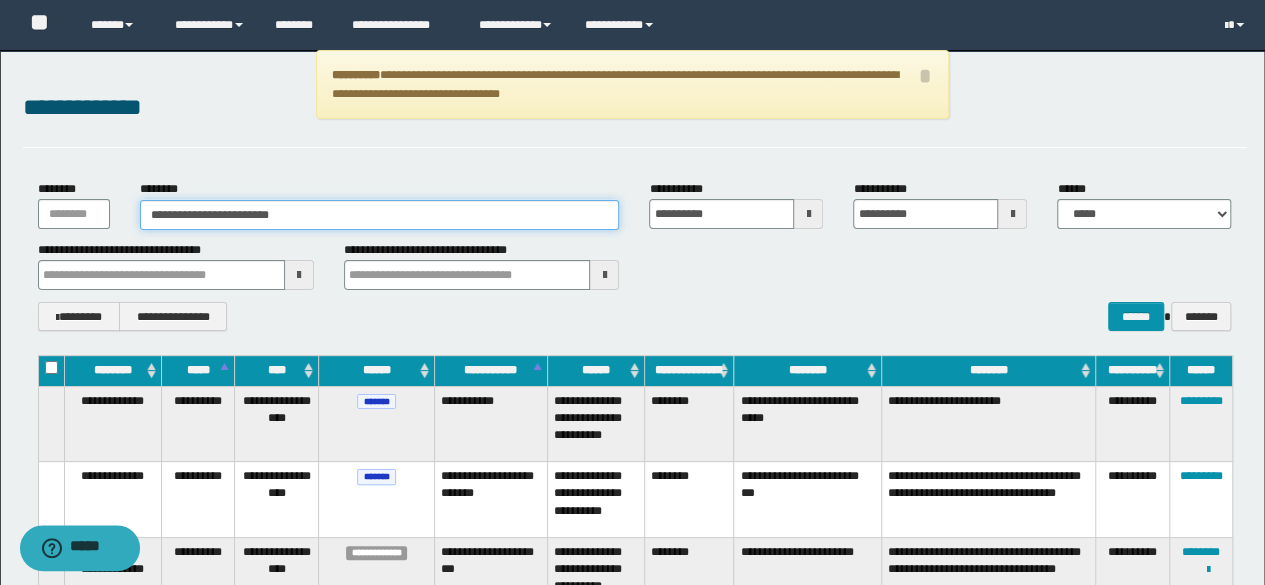 type on "**********" 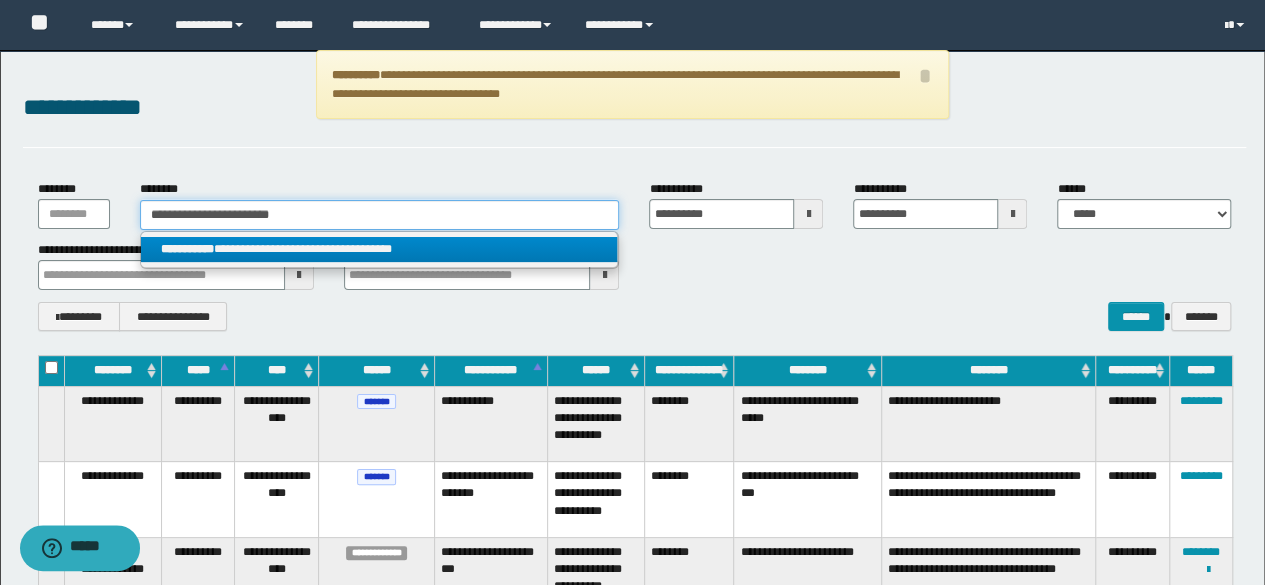 type on "**********" 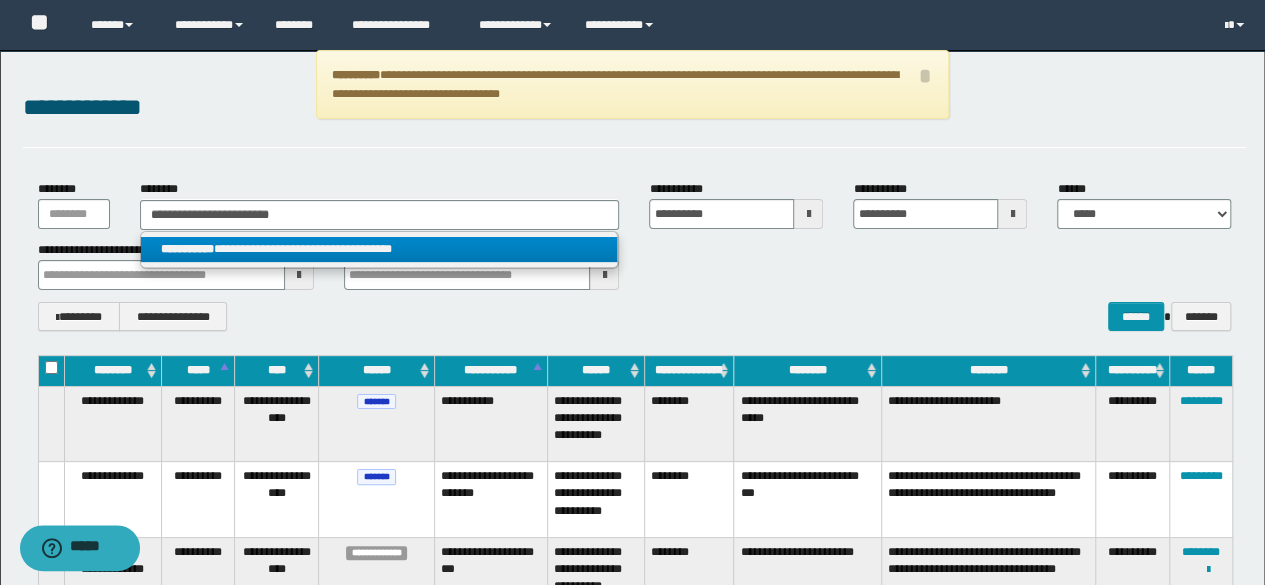 click on "**********" at bounding box center [379, 249] 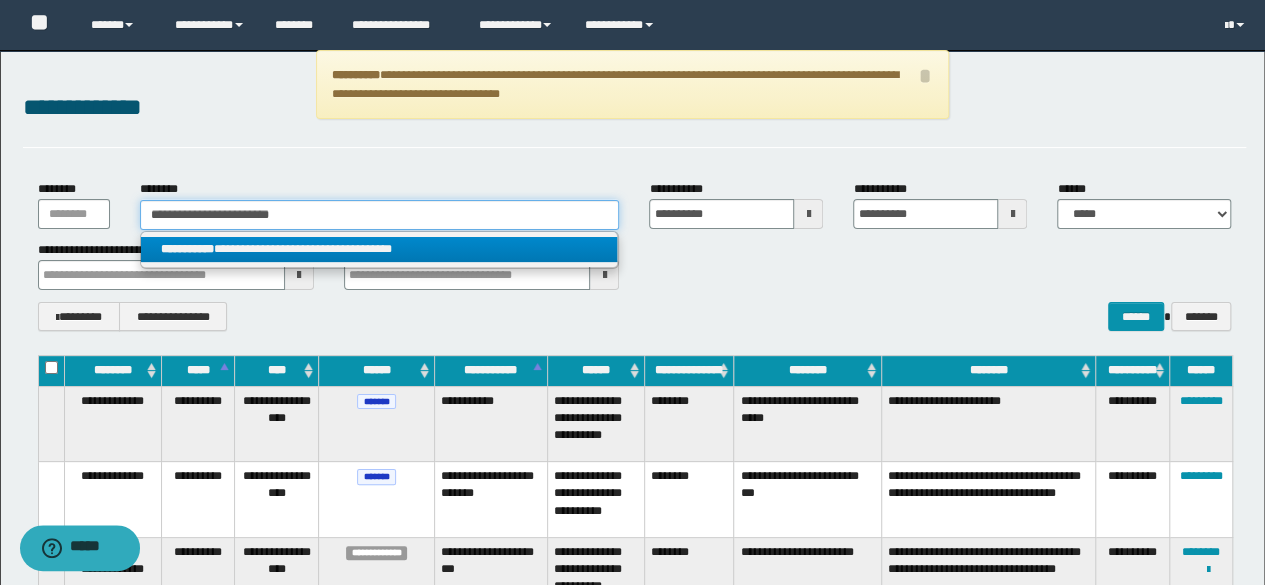 type 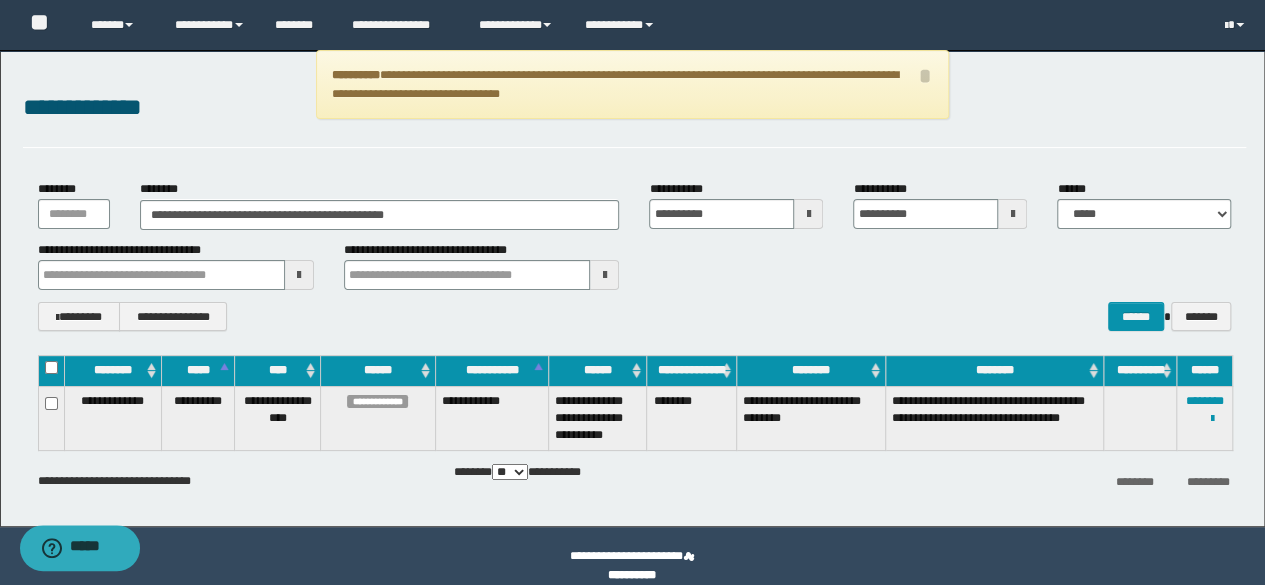 drag, startPoint x: 958, startPoint y: 312, endPoint x: 973, endPoint y: 313, distance: 15.033297 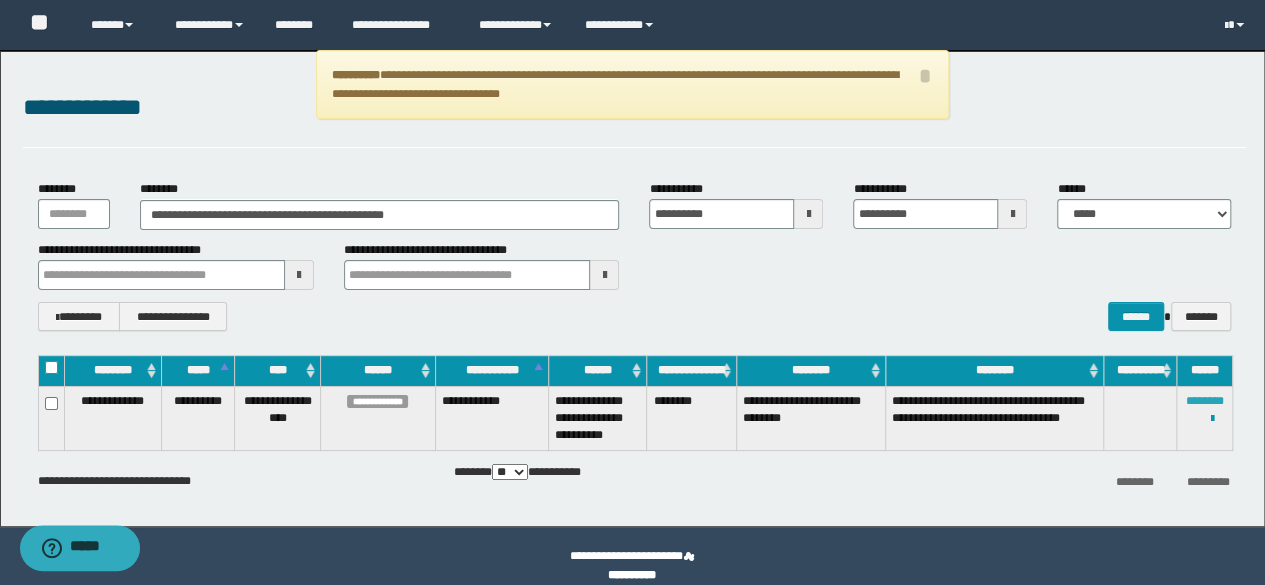 click on "********" at bounding box center (1205, 401) 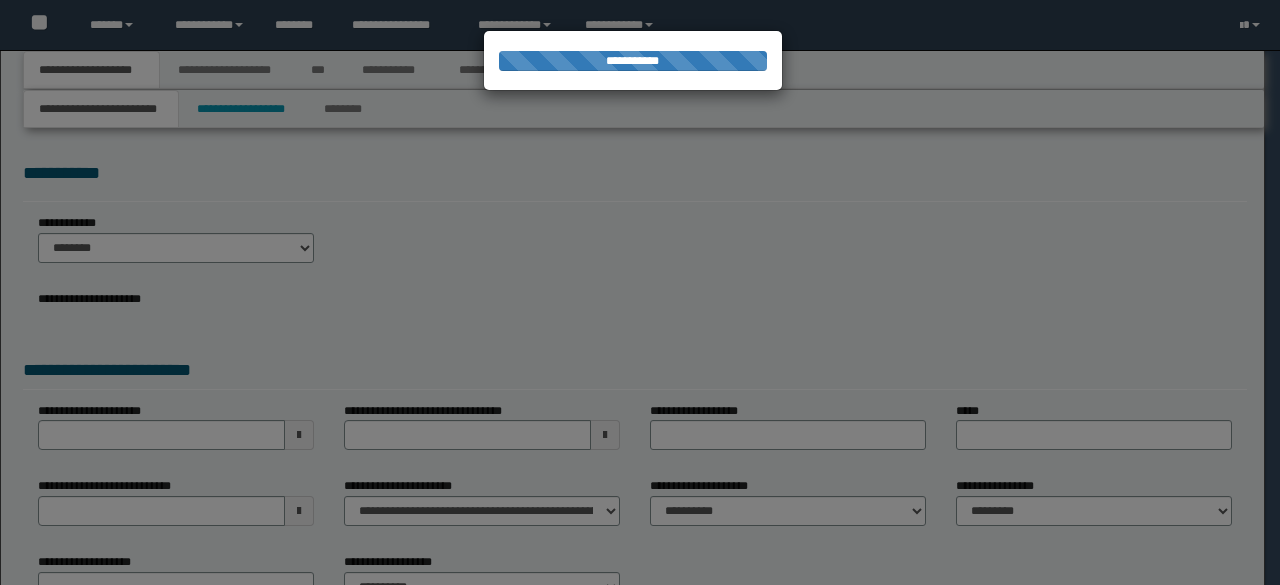 scroll, scrollTop: 0, scrollLeft: 0, axis: both 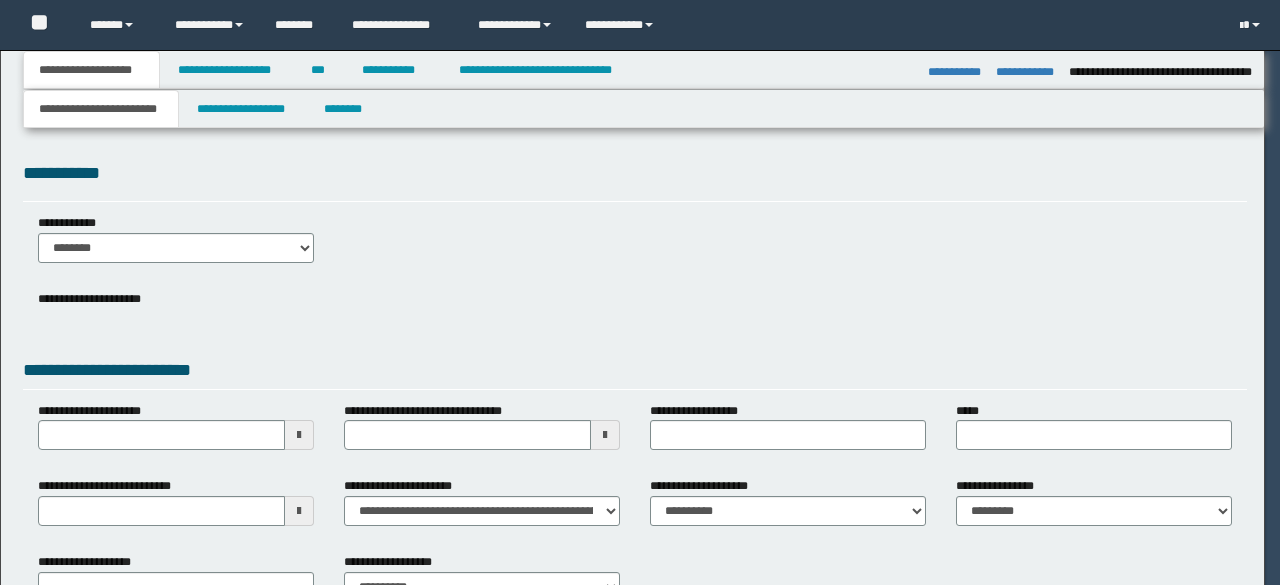 select on "*" 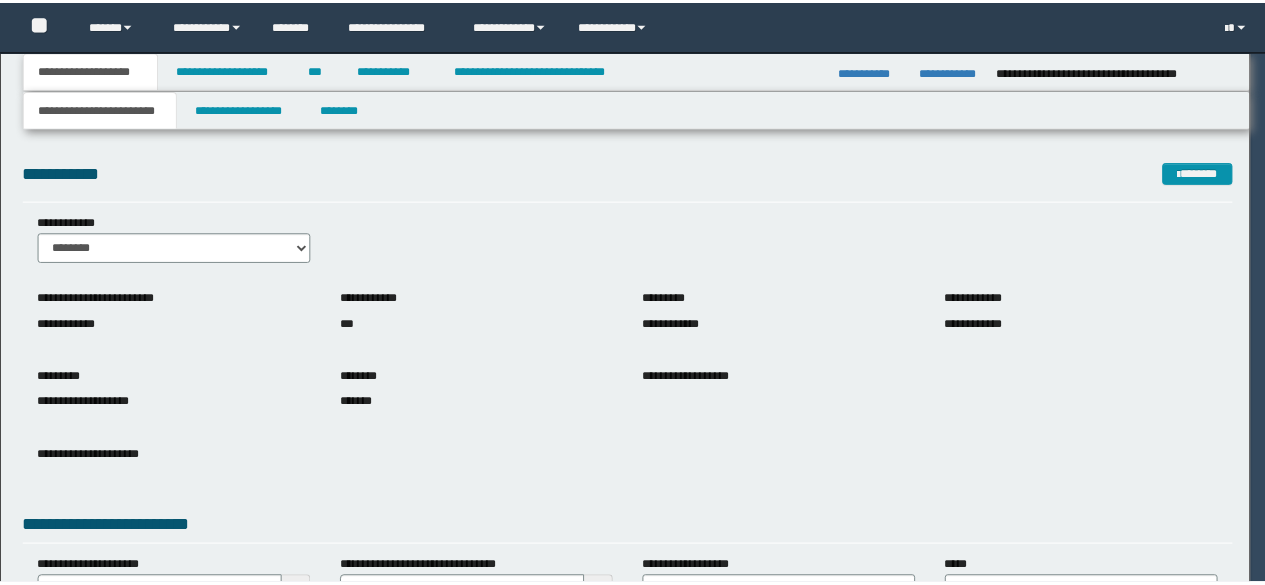 scroll, scrollTop: 0, scrollLeft: 0, axis: both 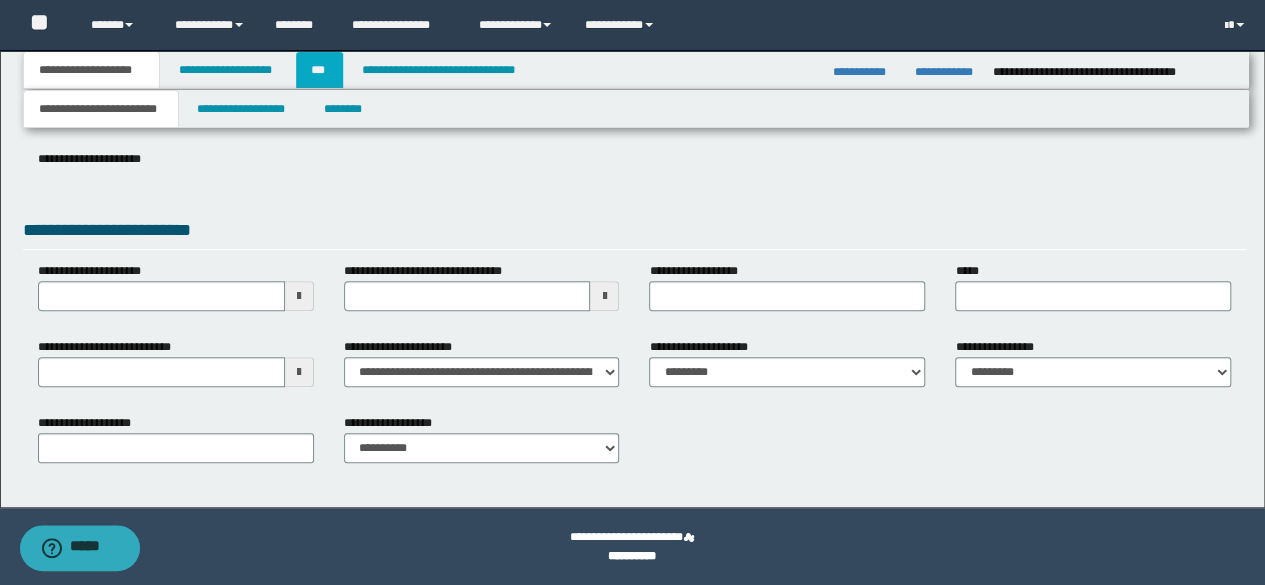 click on "***" at bounding box center [319, 70] 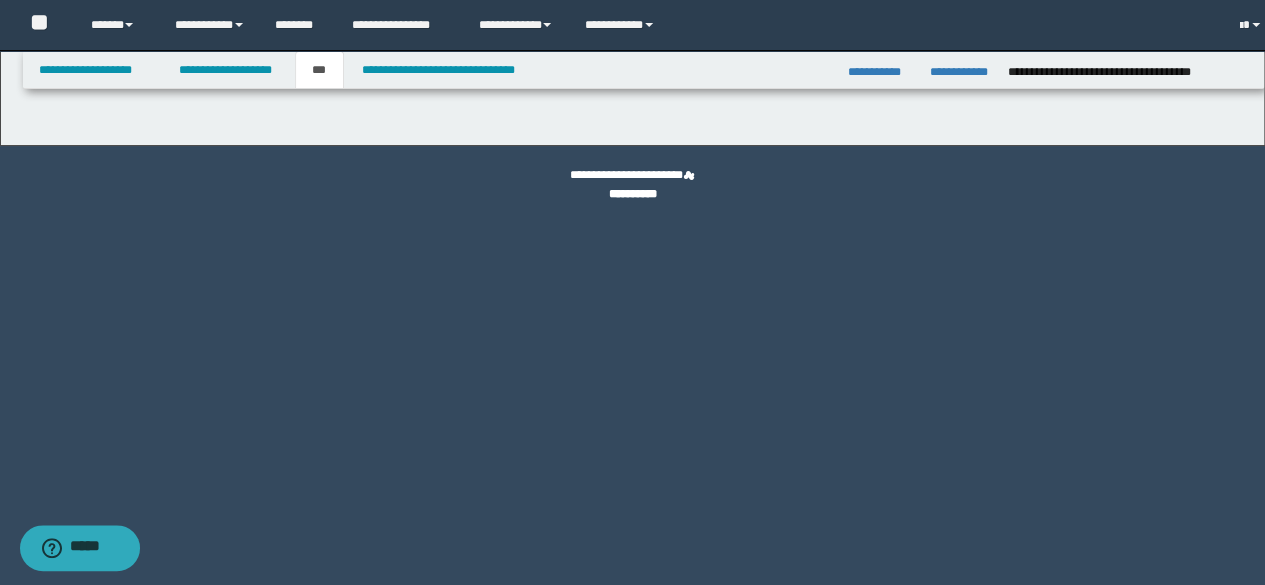 scroll, scrollTop: 0, scrollLeft: 0, axis: both 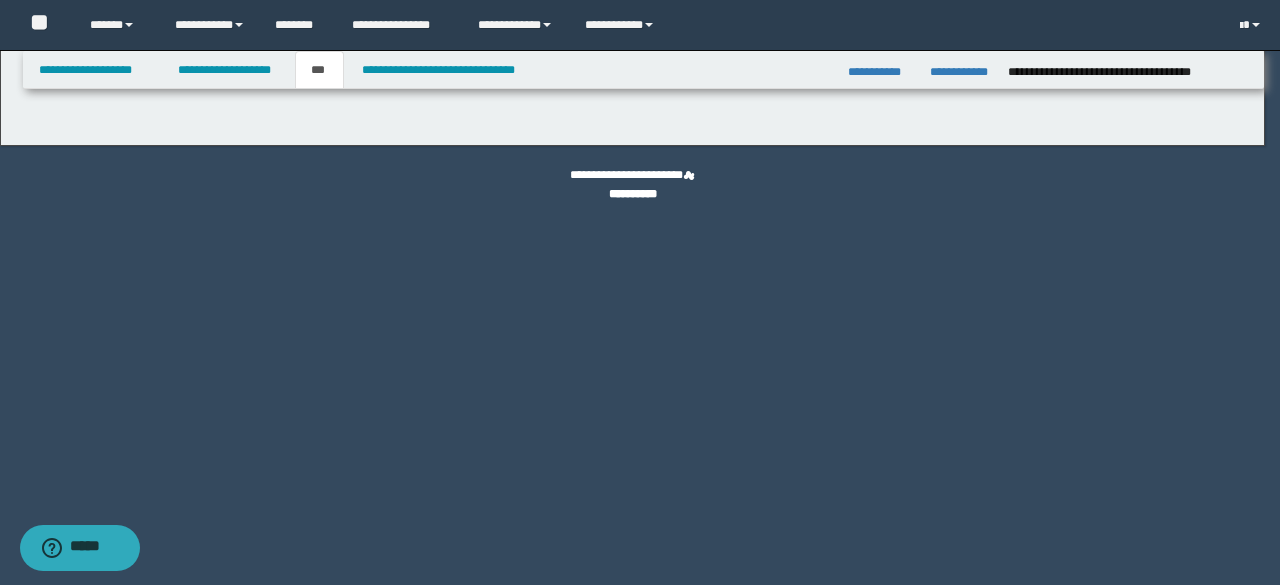 select on "***" 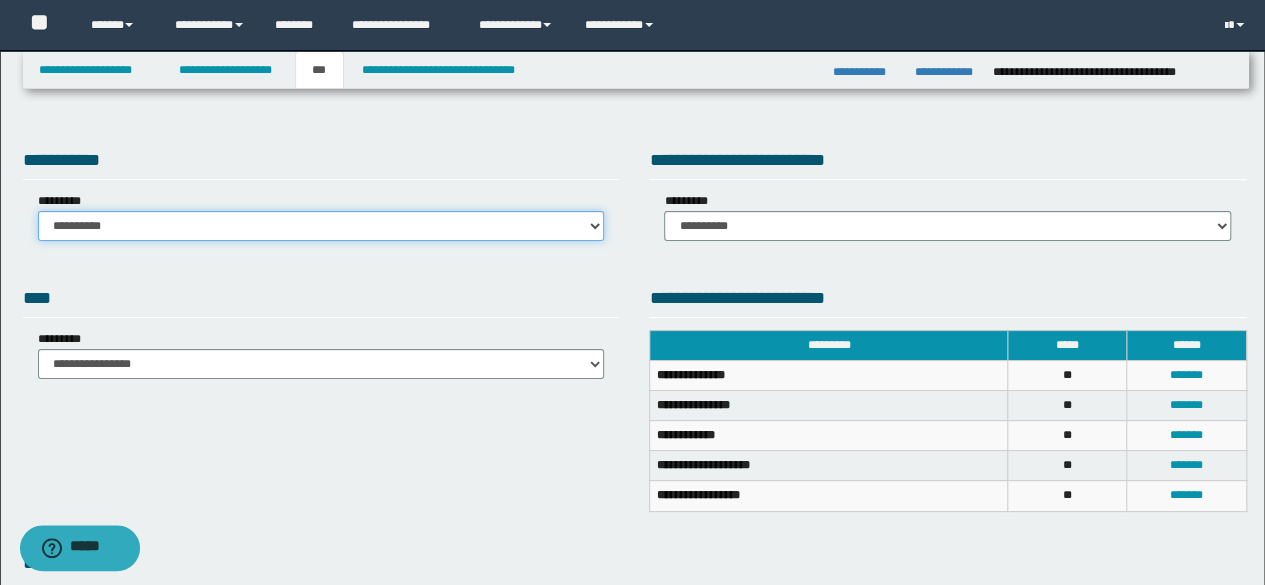 click on "**********" at bounding box center (321, 226) 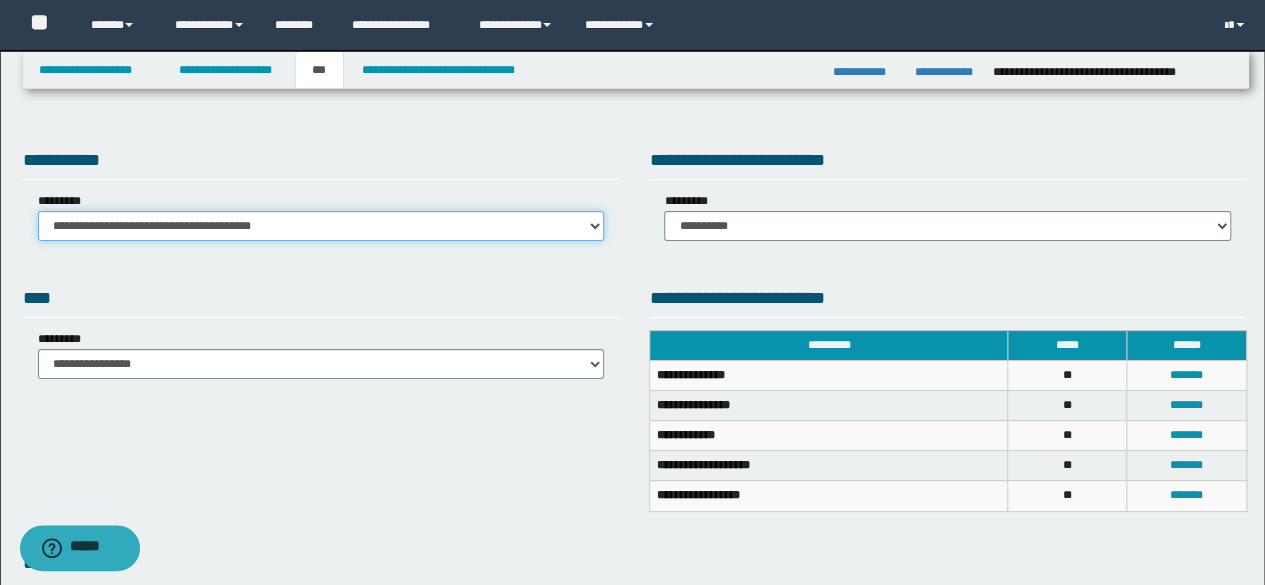click on "**********" at bounding box center [321, 226] 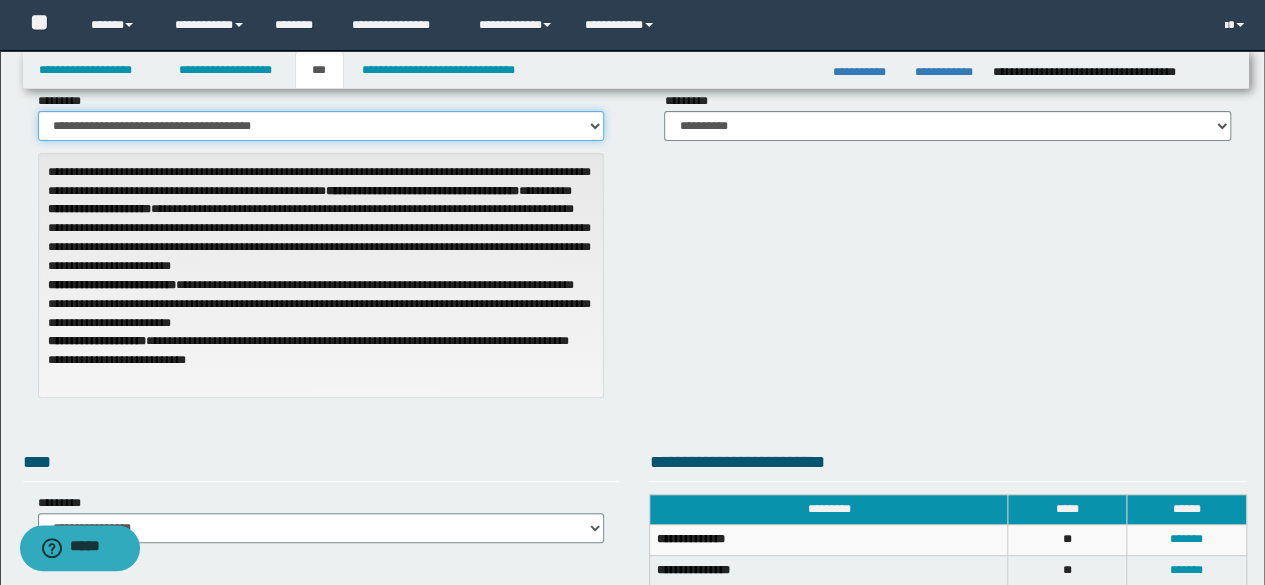 scroll, scrollTop: 0, scrollLeft: 0, axis: both 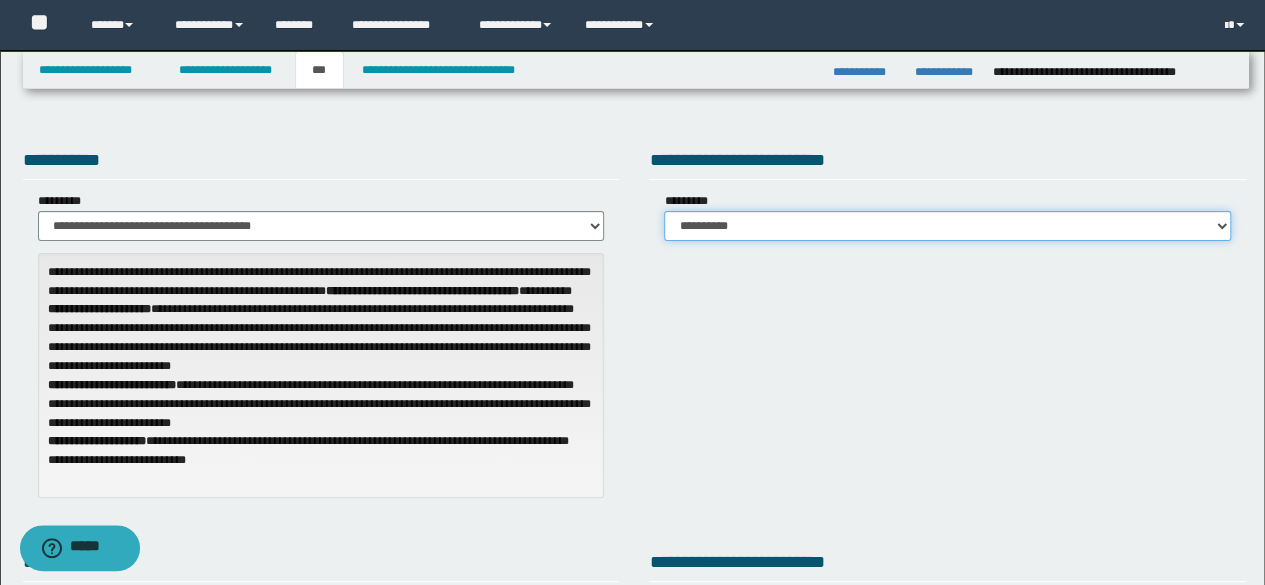 drag, startPoint x: 793, startPoint y: 222, endPoint x: 794, endPoint y: 232, distance: 10.049875 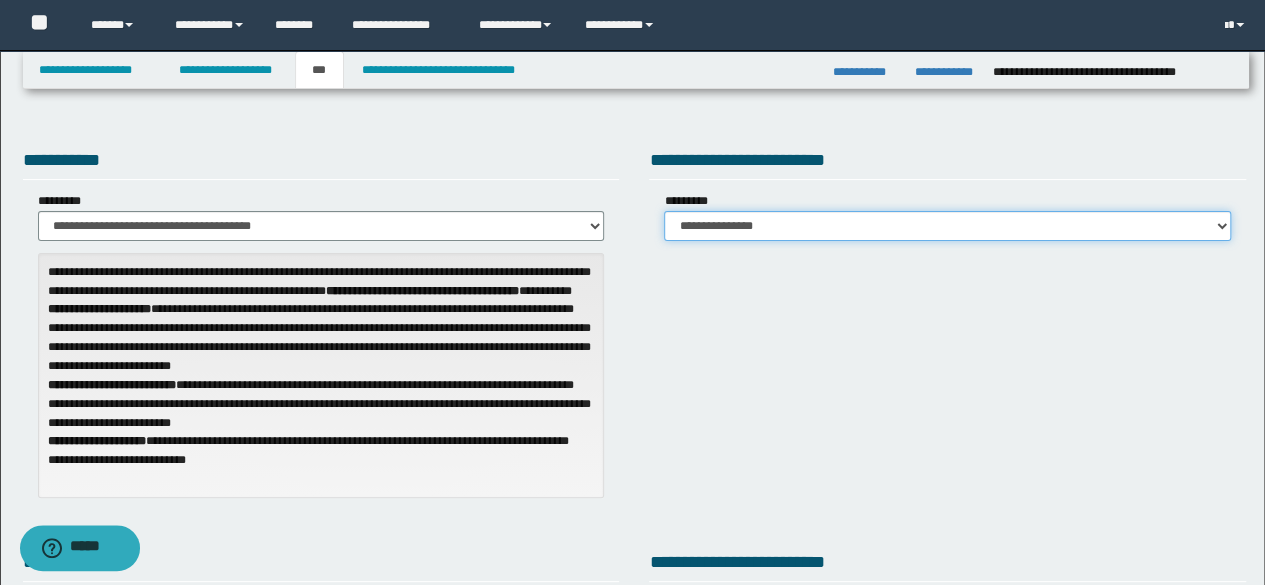 click on "**********" at bounding box center (947, 226) 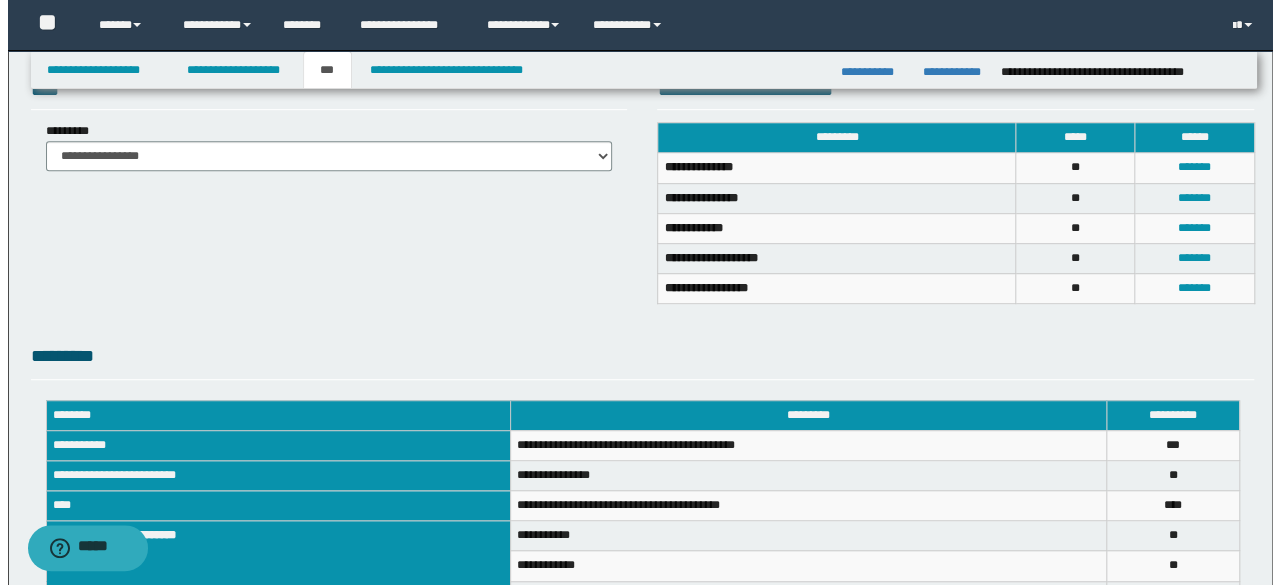 scroll, scrollTop: 400, scrollLeft: 0, axis: vertical 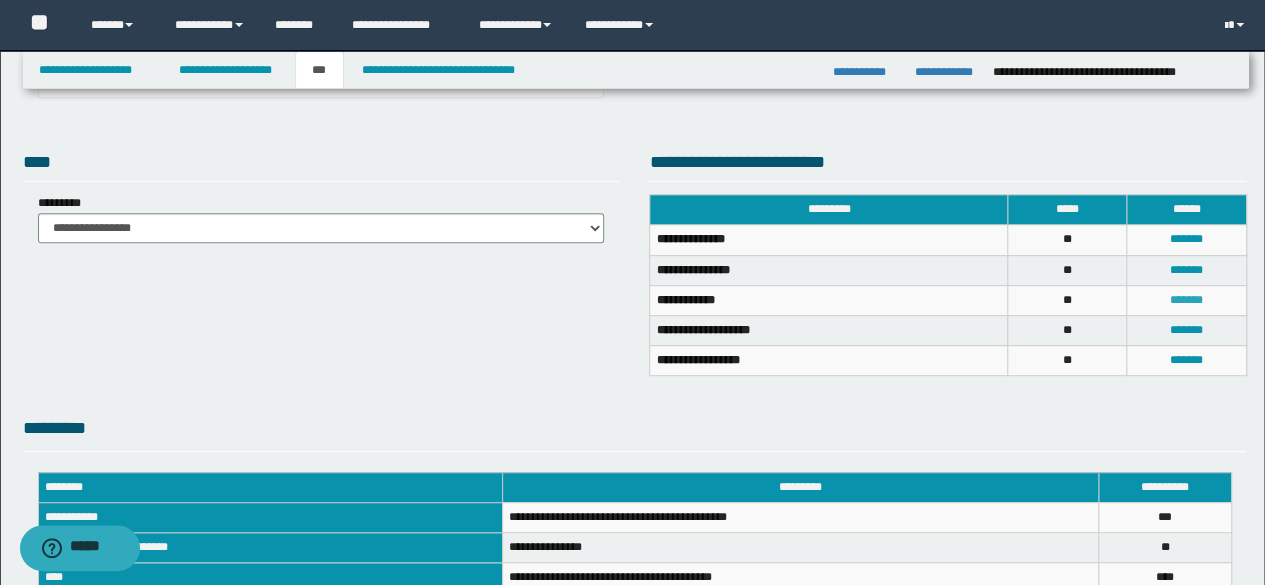 click on "*******" at bounding box center (1186, 300) 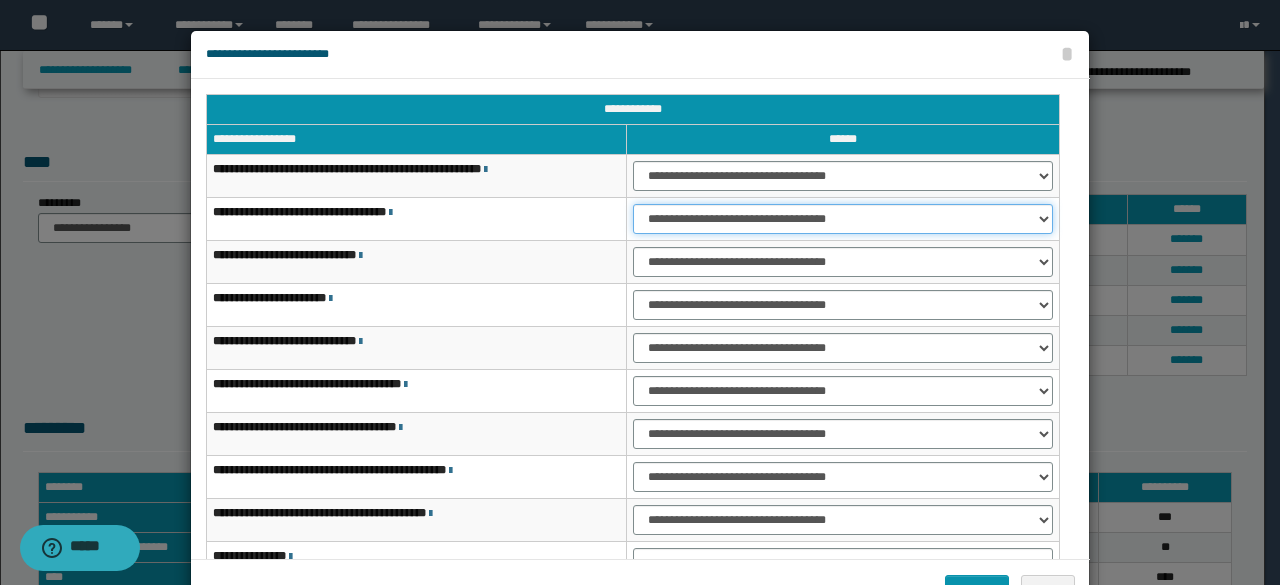 click on "**********" at bounding box center [843, 219] 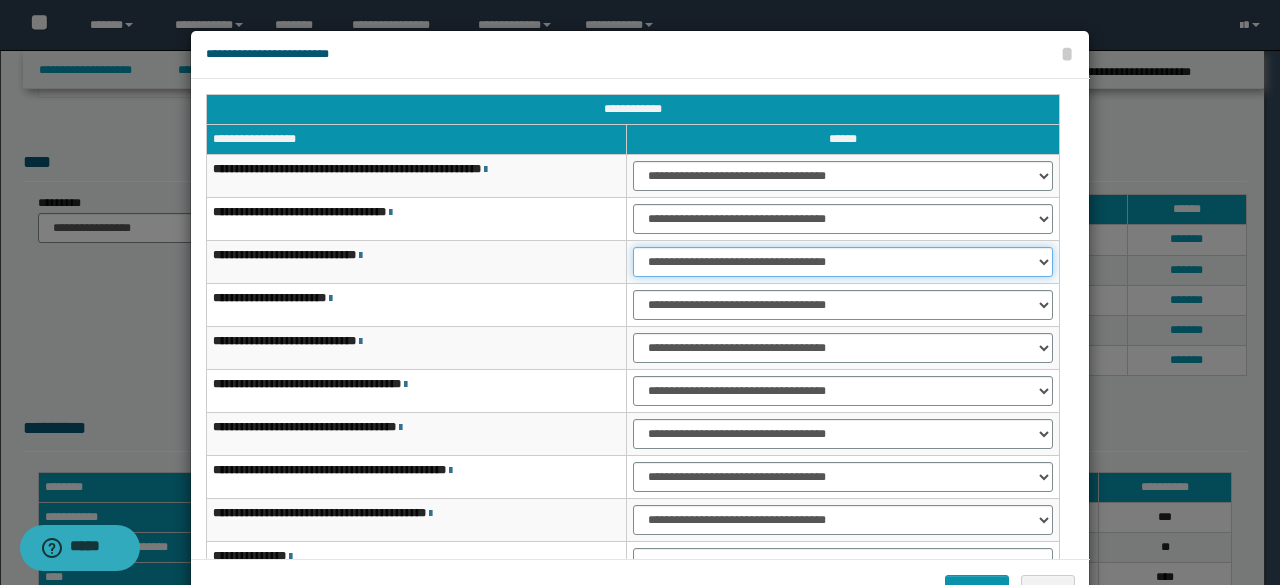 select on "***" 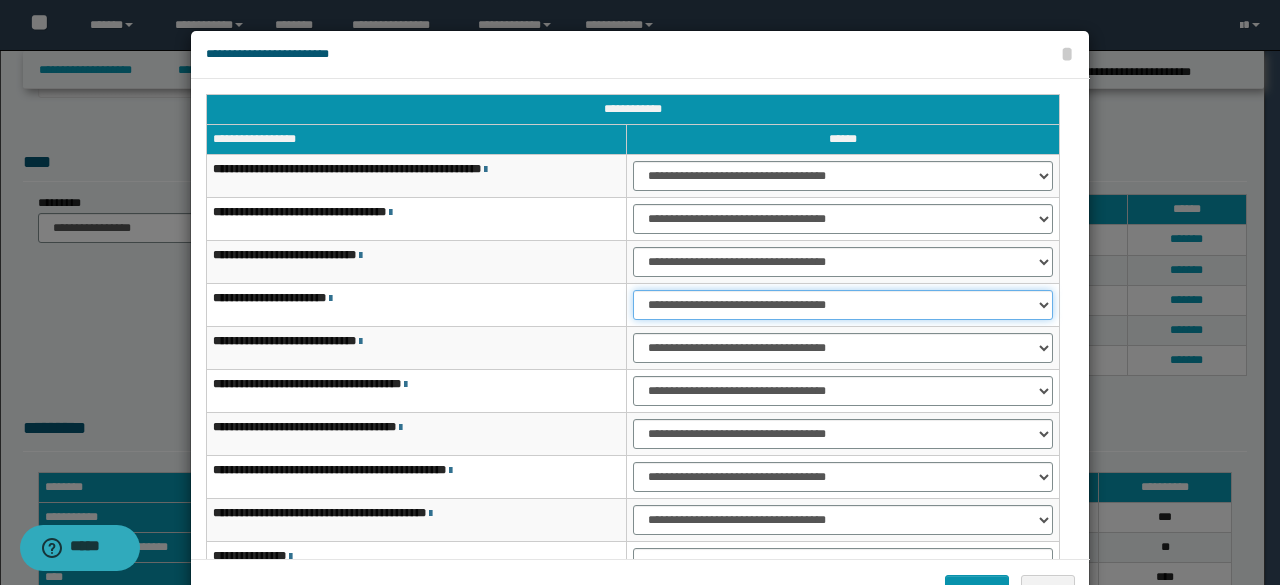 select on "***" 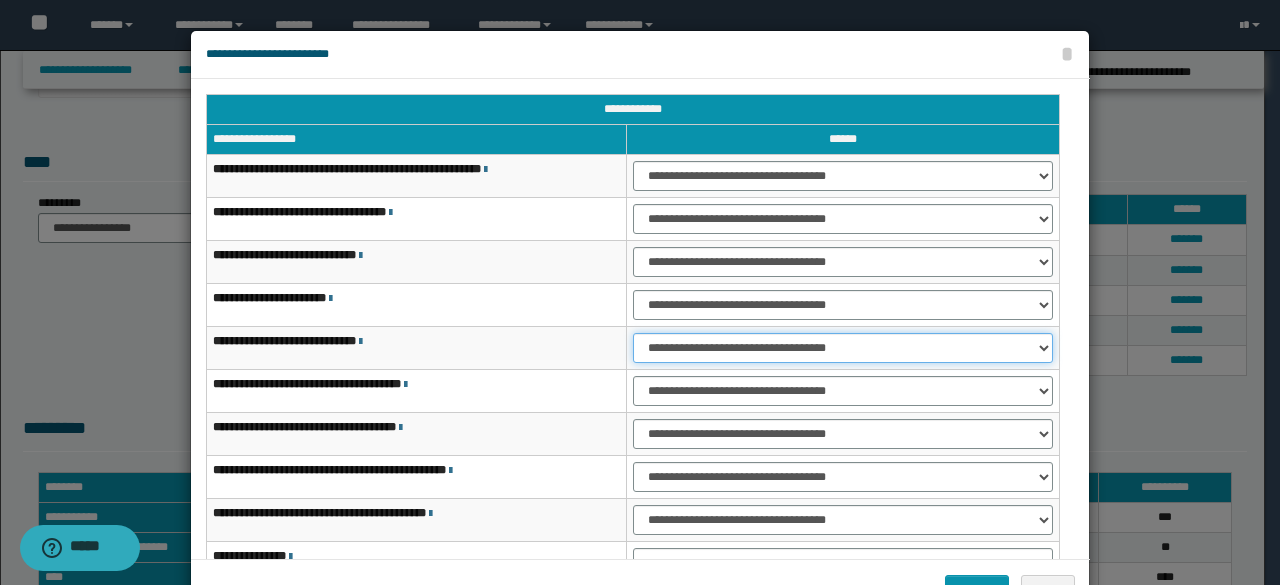 select on "***" 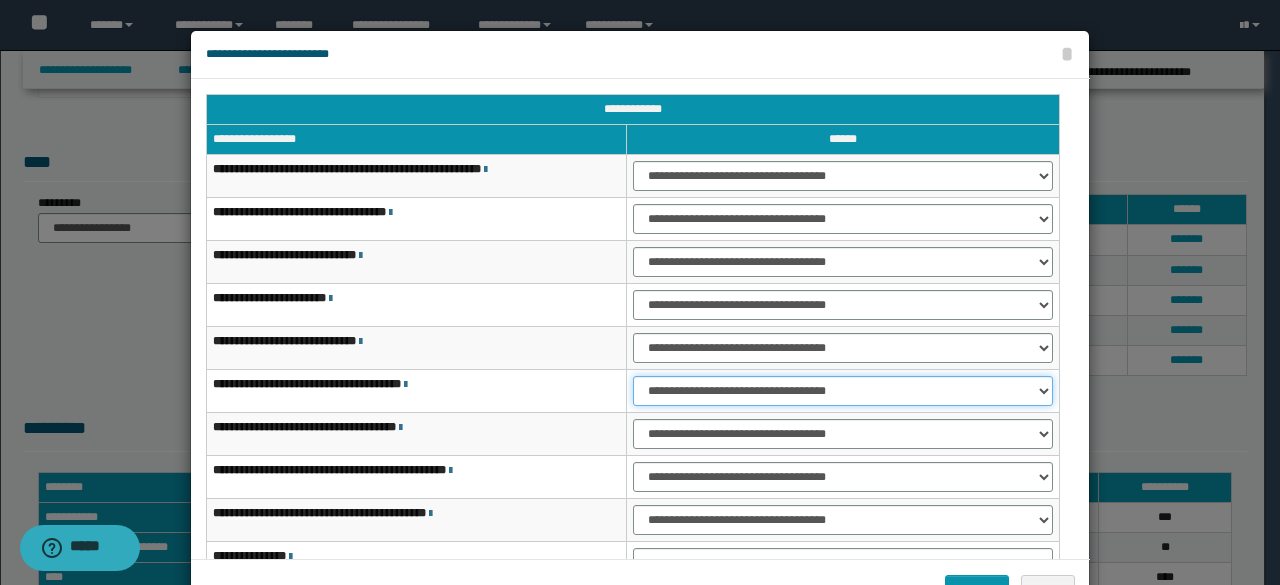 select on "***" 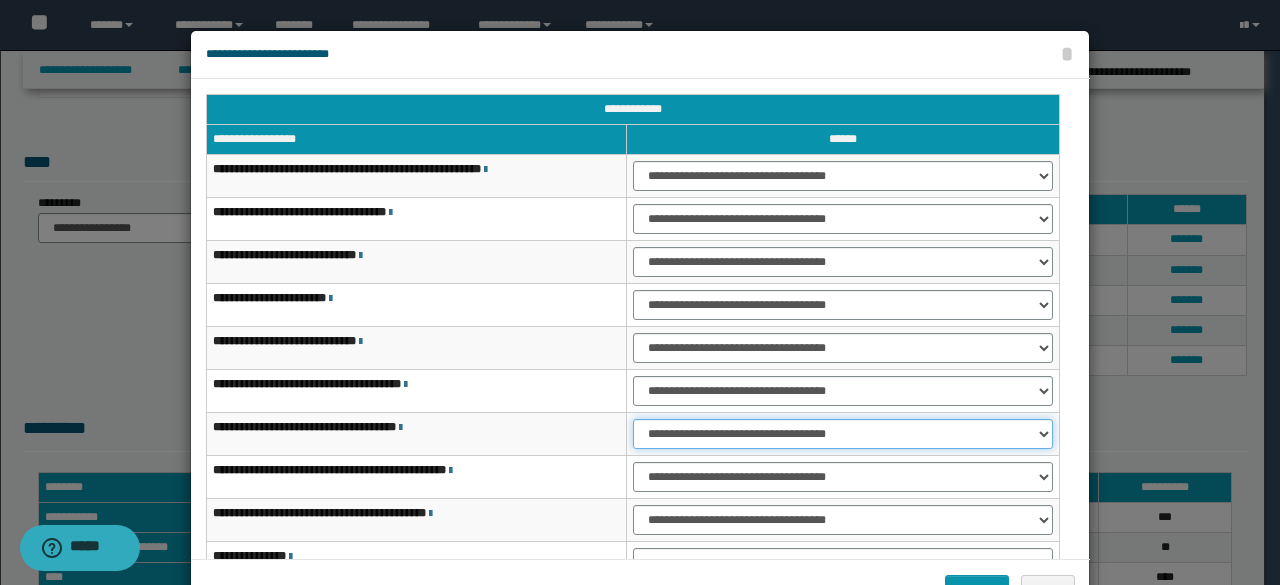 select on "***" 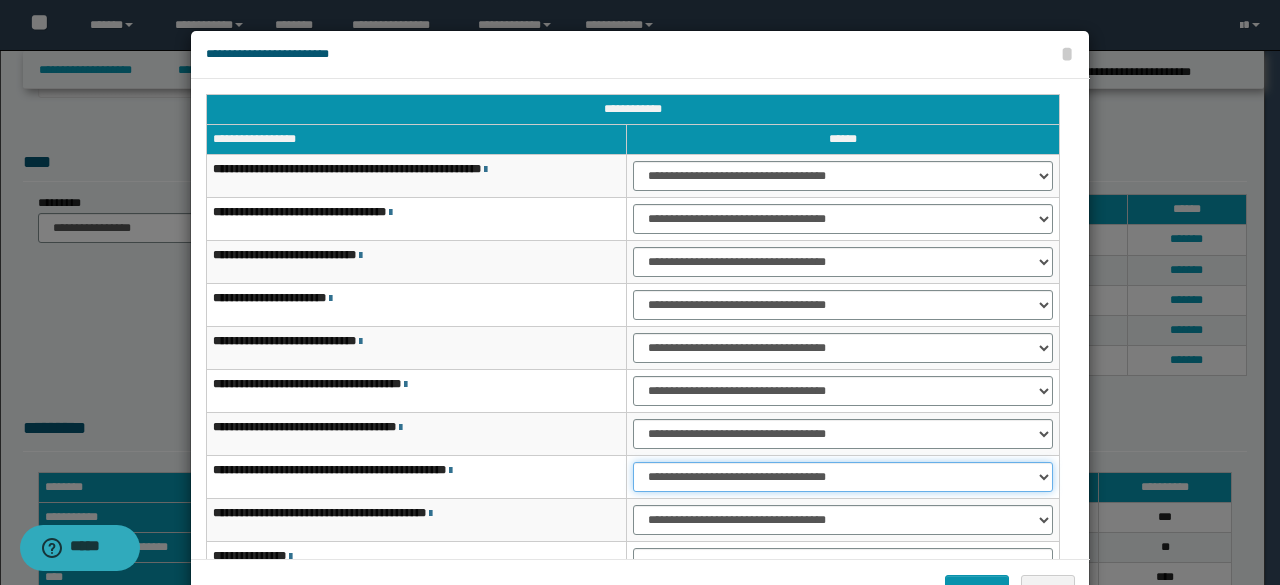 select on "***" 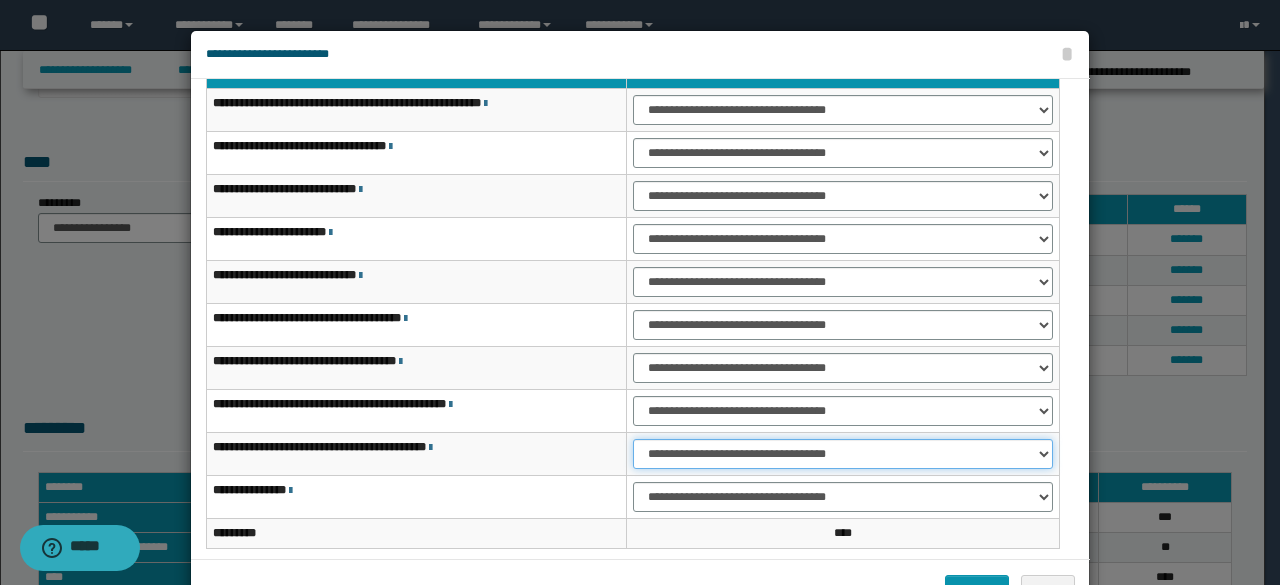 scroll, scrollTop: 116, scrollLeft: 0, axis: vertical 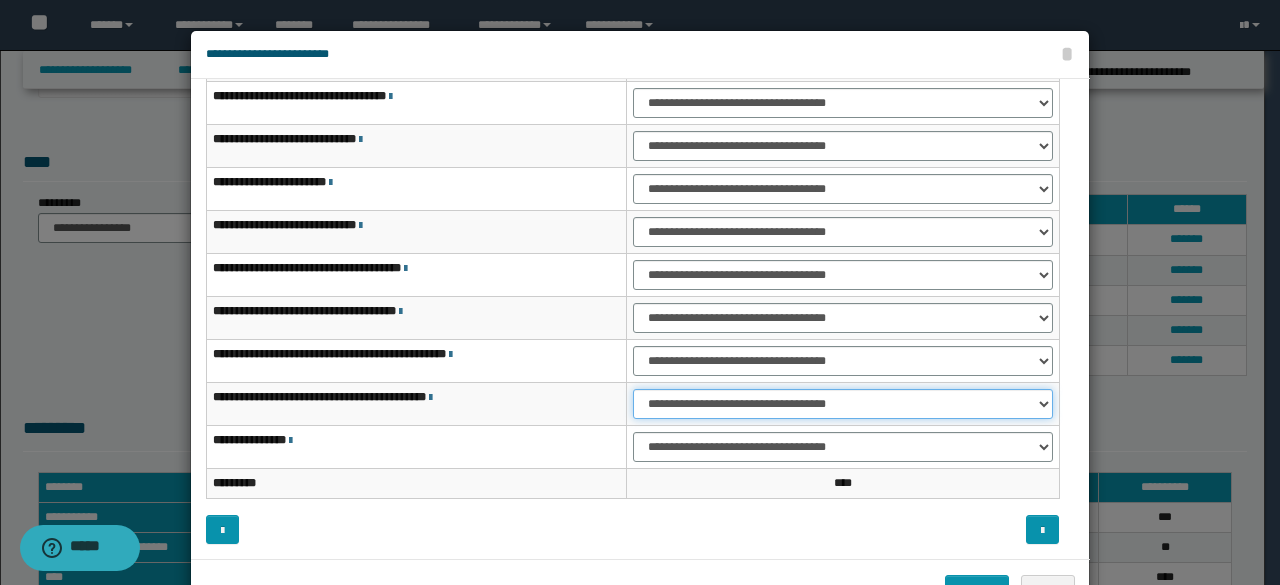 click on "**********" at bounding box center (843, 404) 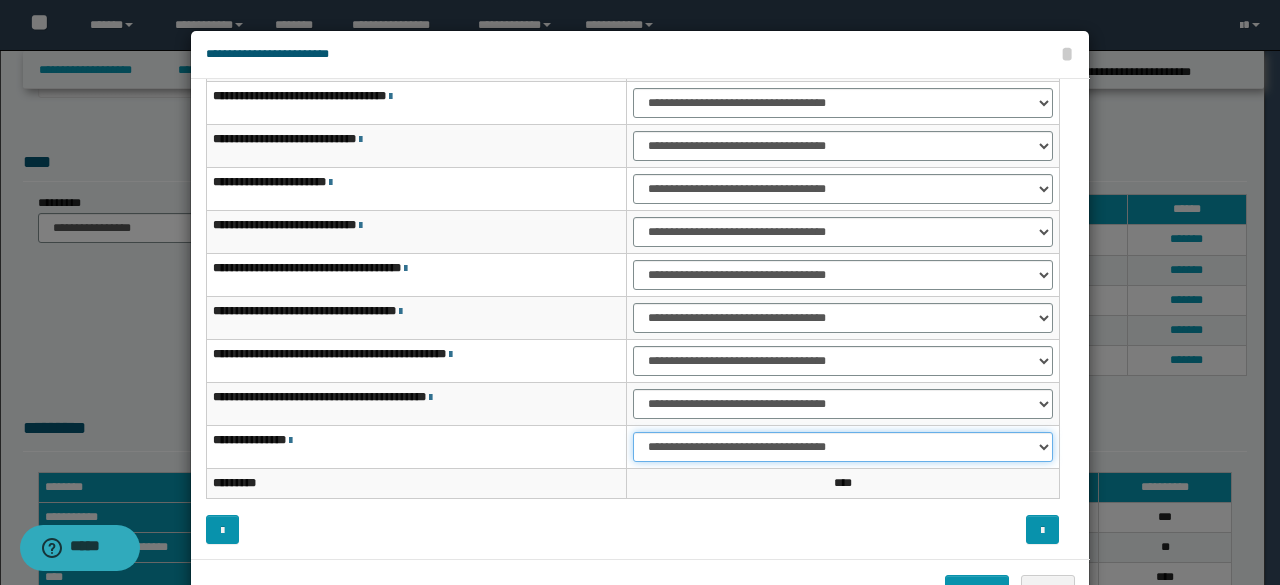 click on "**********" at bounding box center [843, 447] 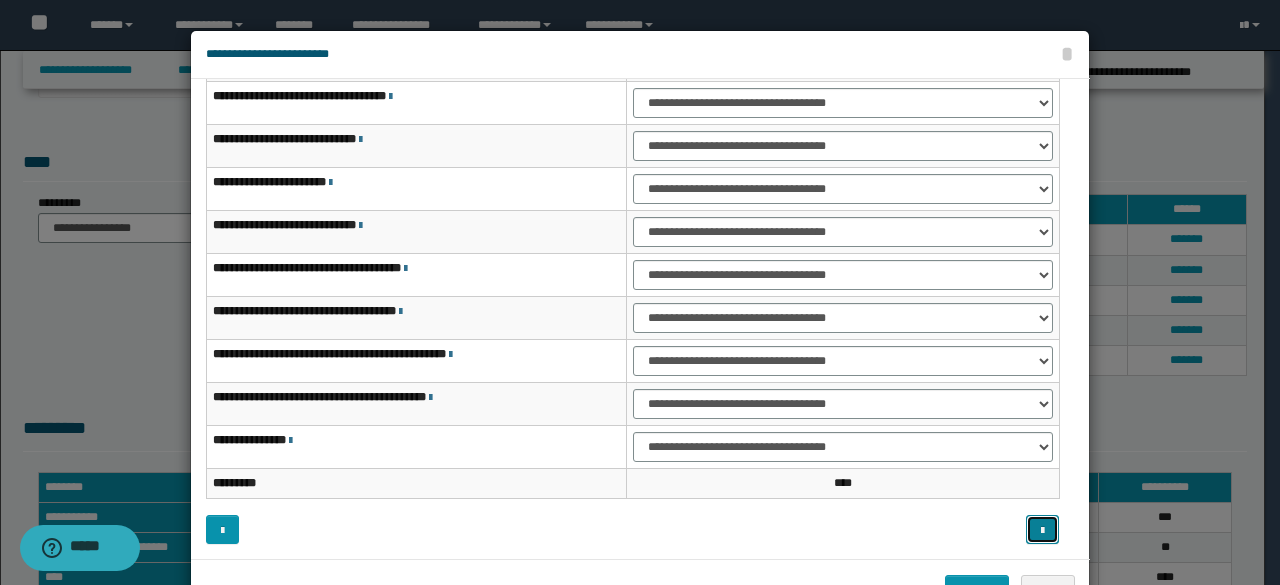 click at bounding box center (1042, 529) 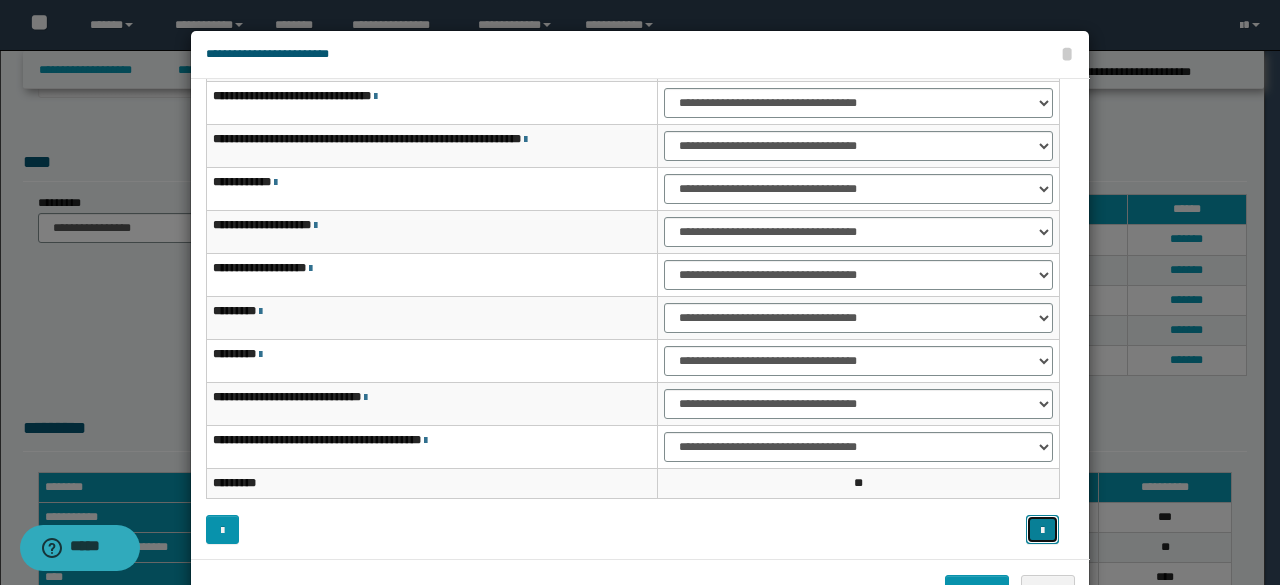 scroll, scrollTop: 0, scrollLeft: 0, axis: both 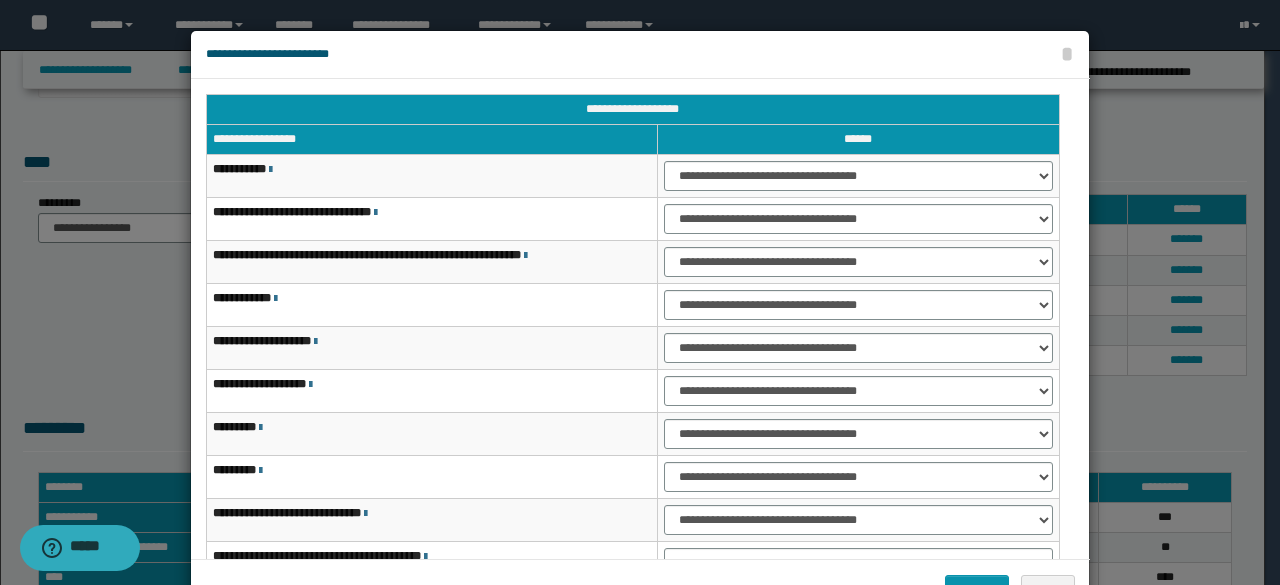 type 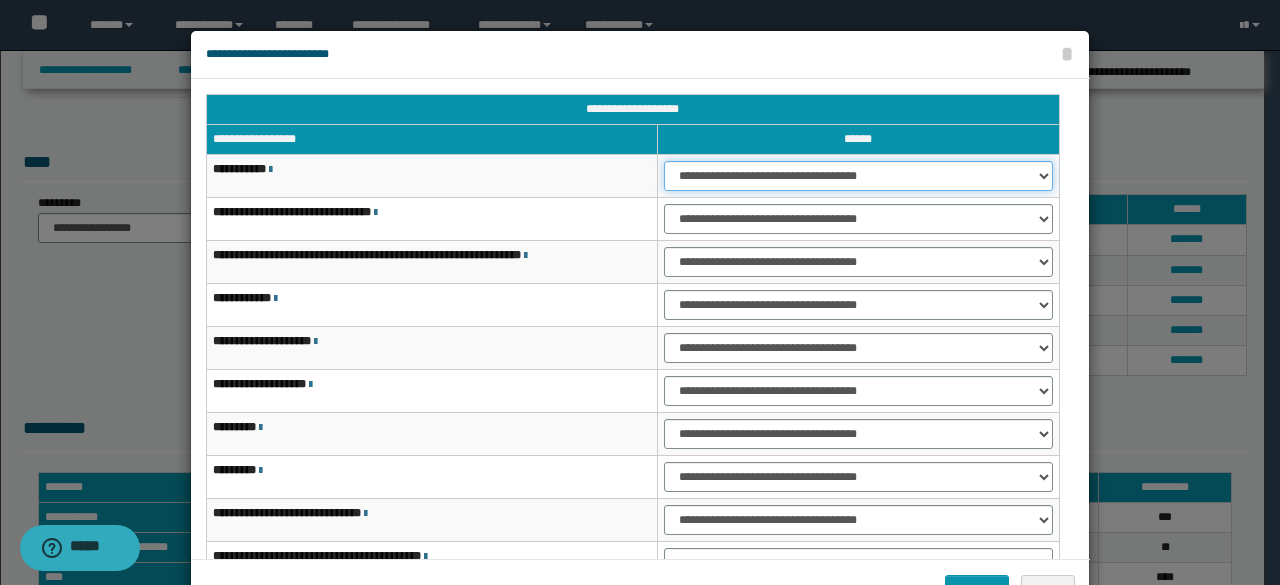 click on "**********" at bounding box center (858, 176) 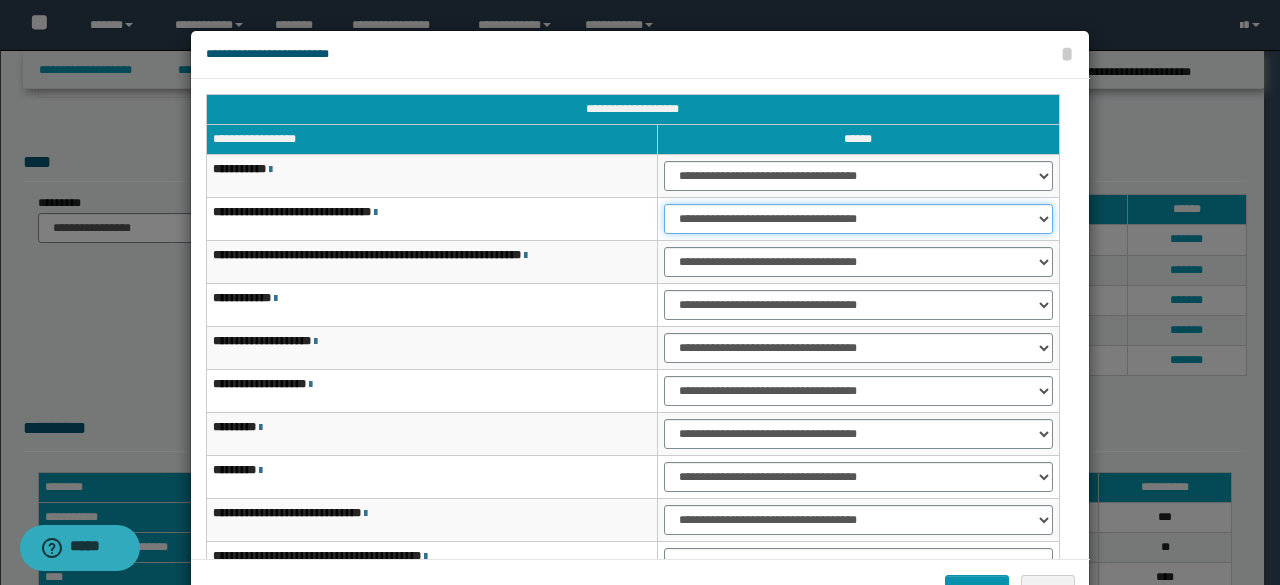 click on "**********" at bounding box center [858, 219] 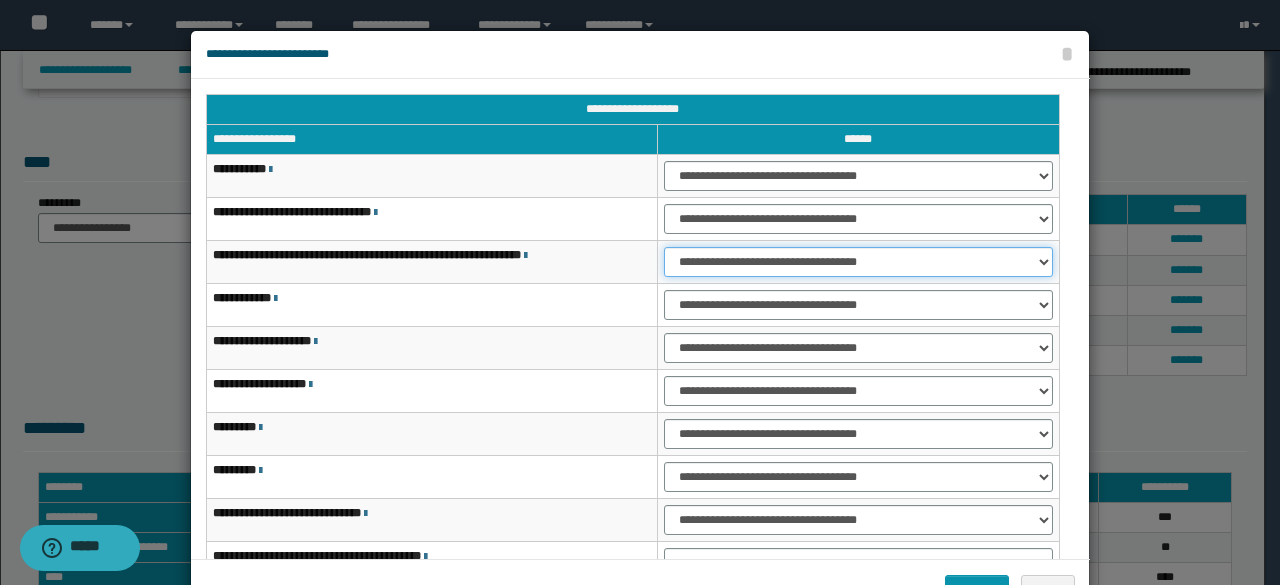 click on "**********" at bounding box center [858, 262] 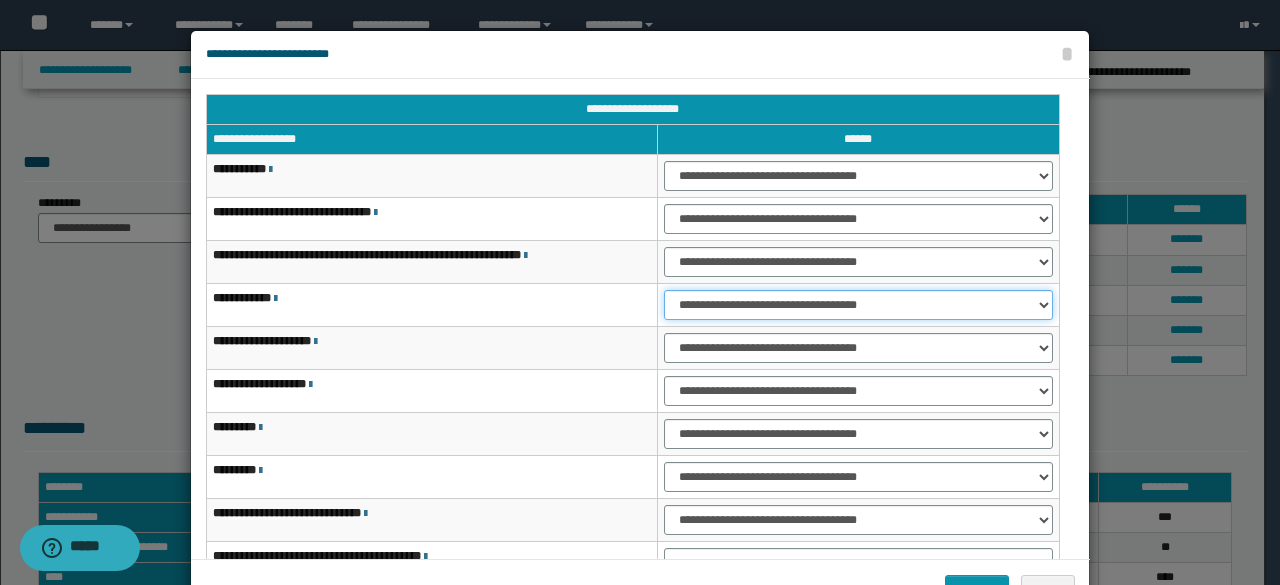 click on "**********" at bounding box center (858, 305) 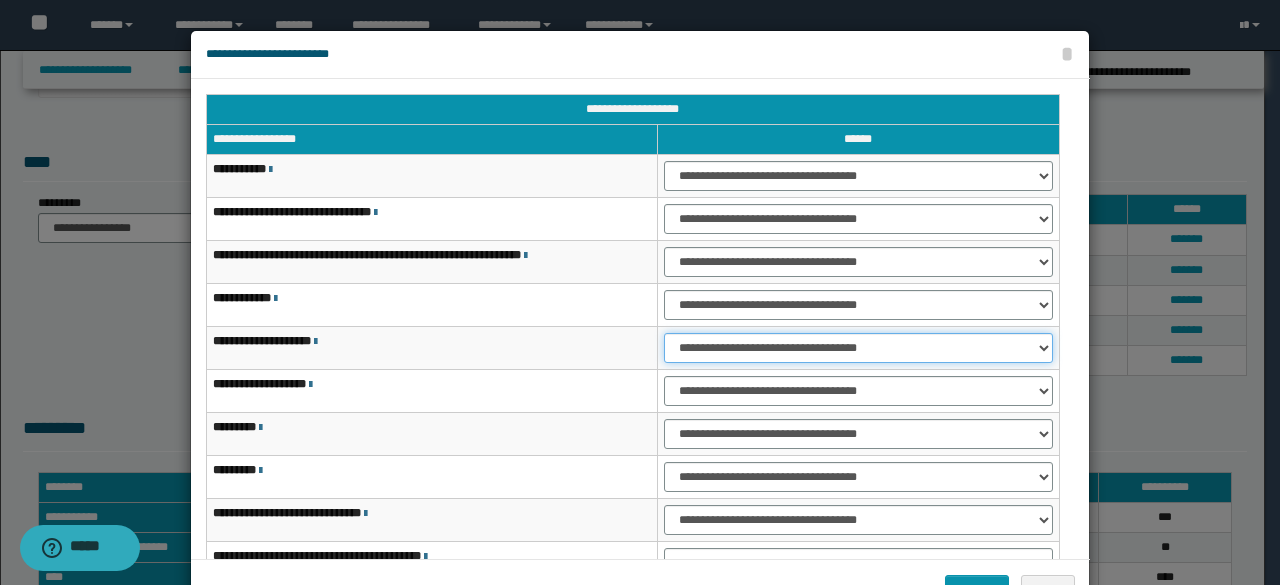 click on "**********" at bounding box center (858, 348) 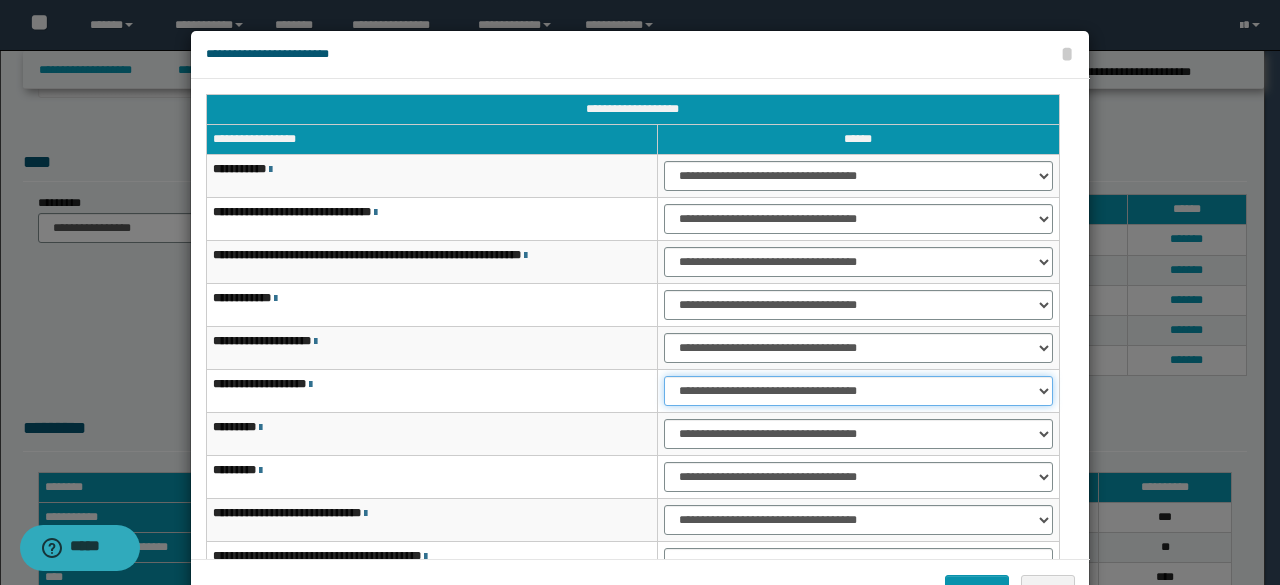 click on "**********" at bounding box center [858, 391] 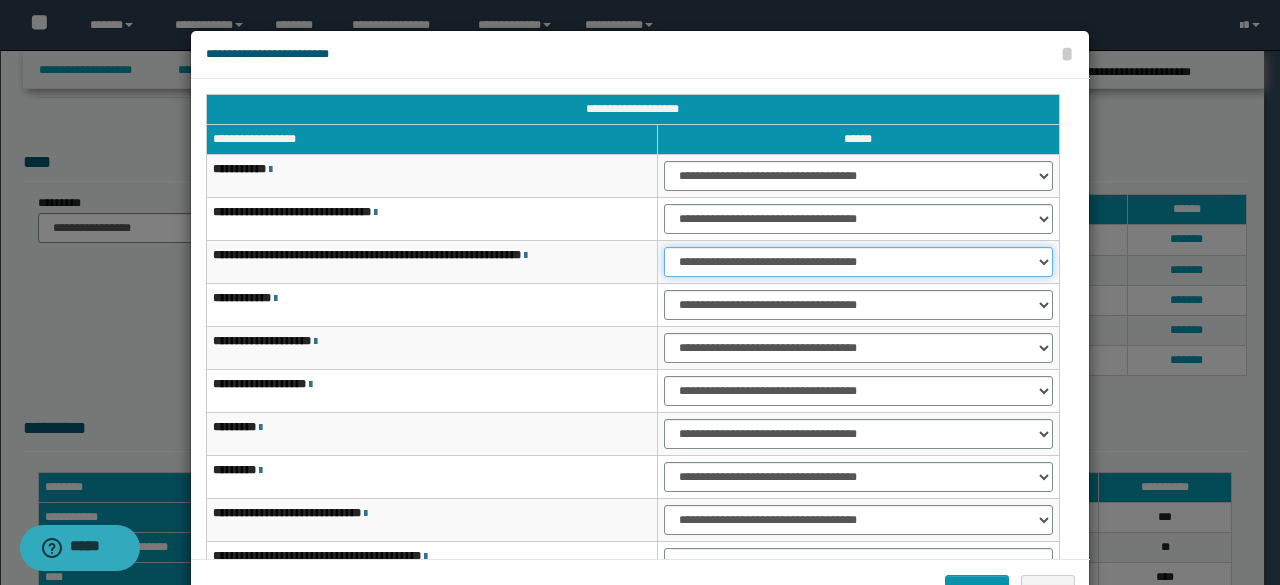 click on "**********" at bounding box center (858, 262) 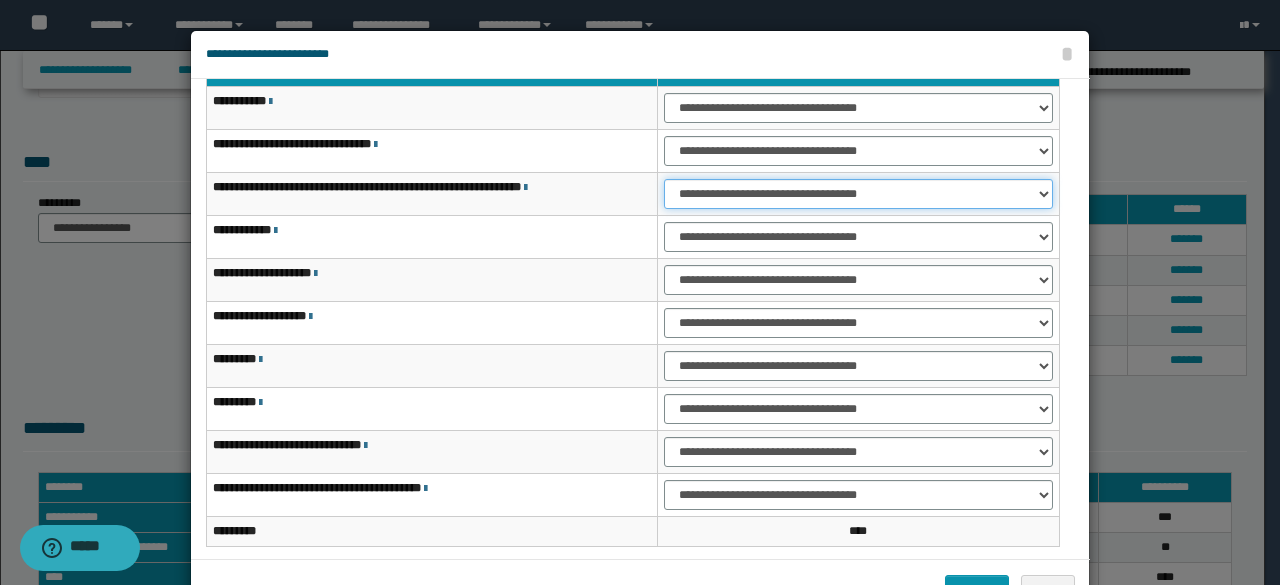 scroll, scrollTop: 100, scrollLeft: 0, axis: vertical 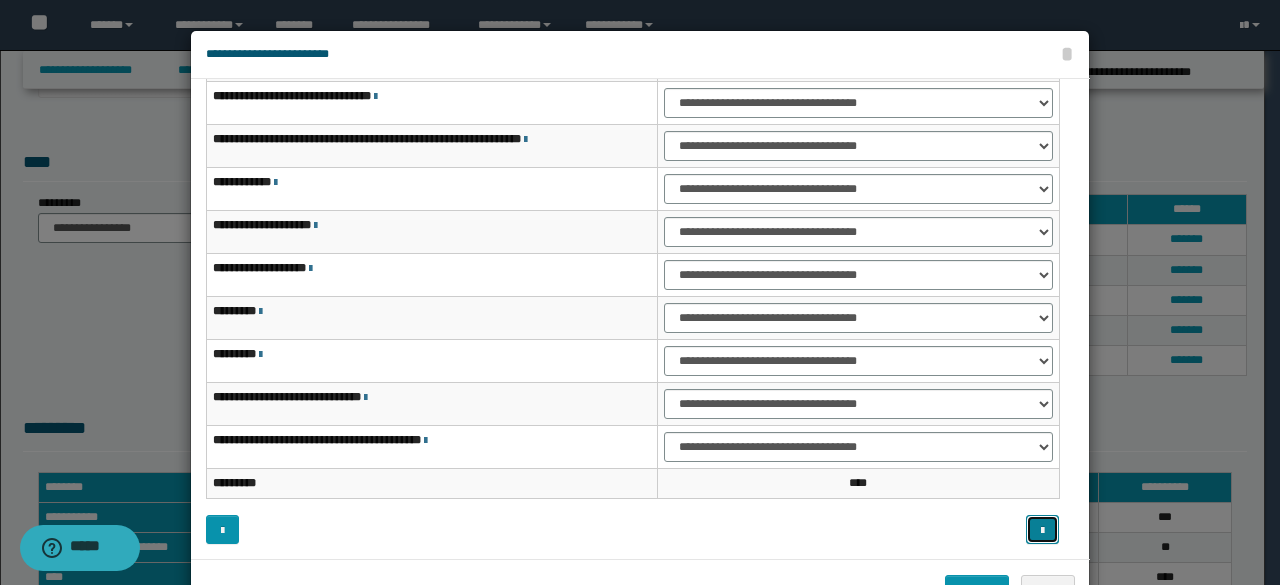 click at bounding box center (1042, 531) 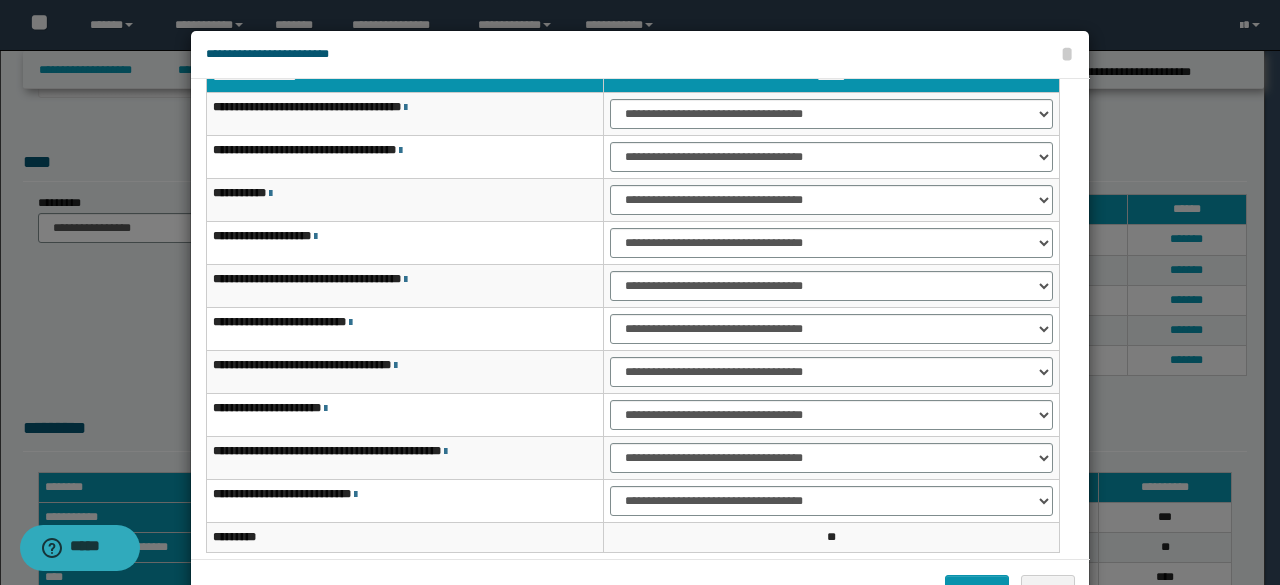 scroll, scrollTop: 0, scrollLeft: 0, axis: both 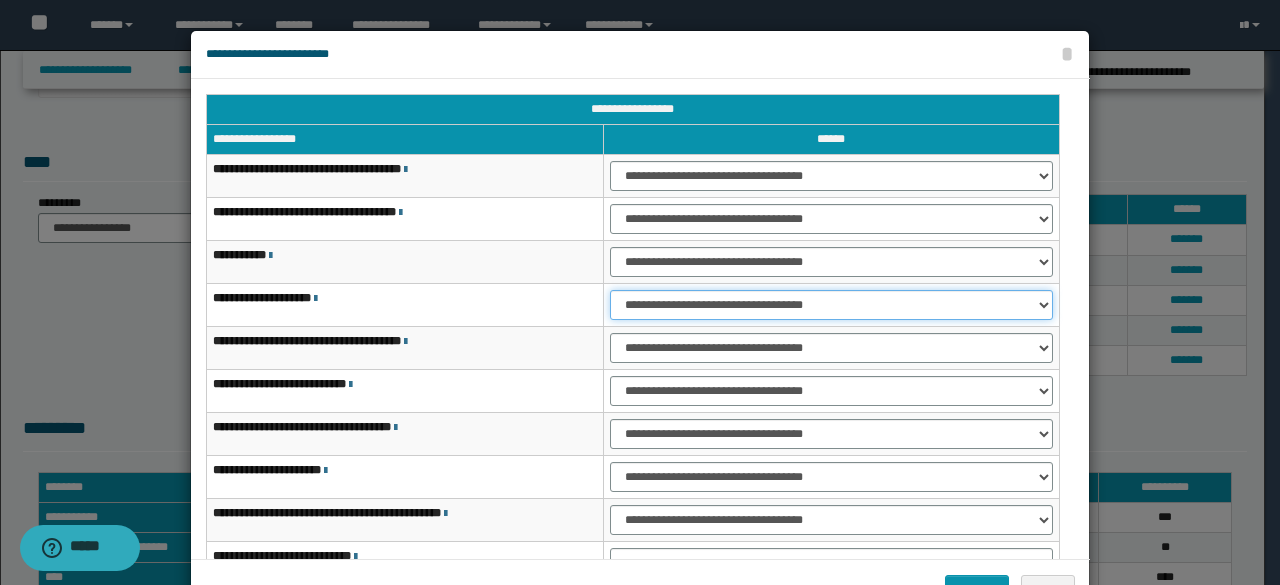 click on "**********" at bounding box center [831, 305] 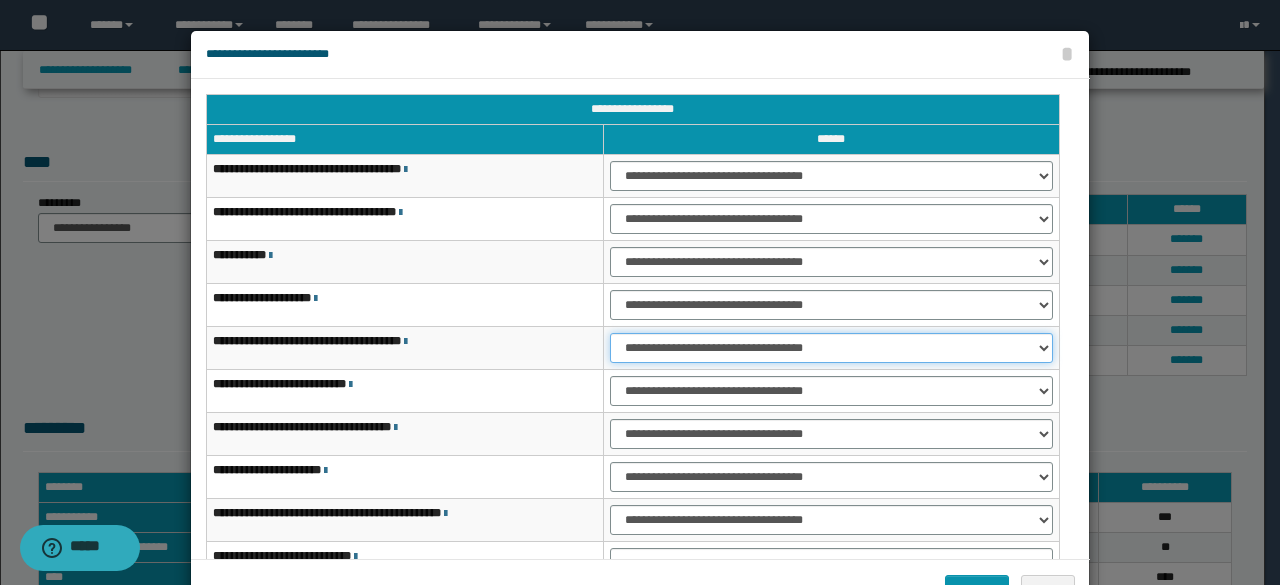 select on "***" 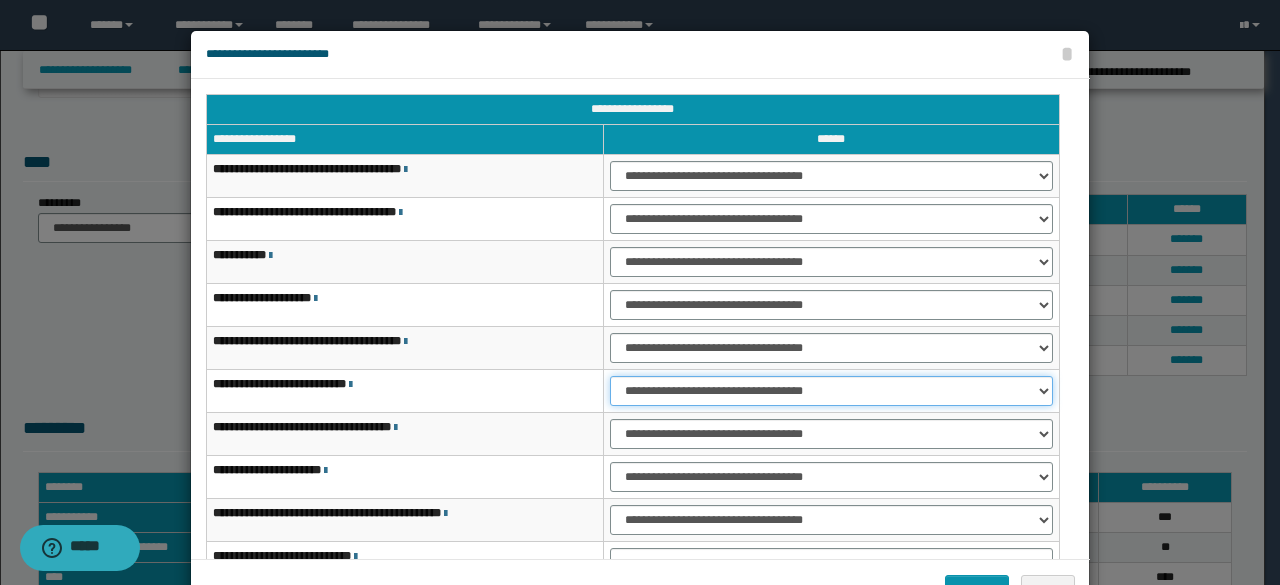 select on "***" 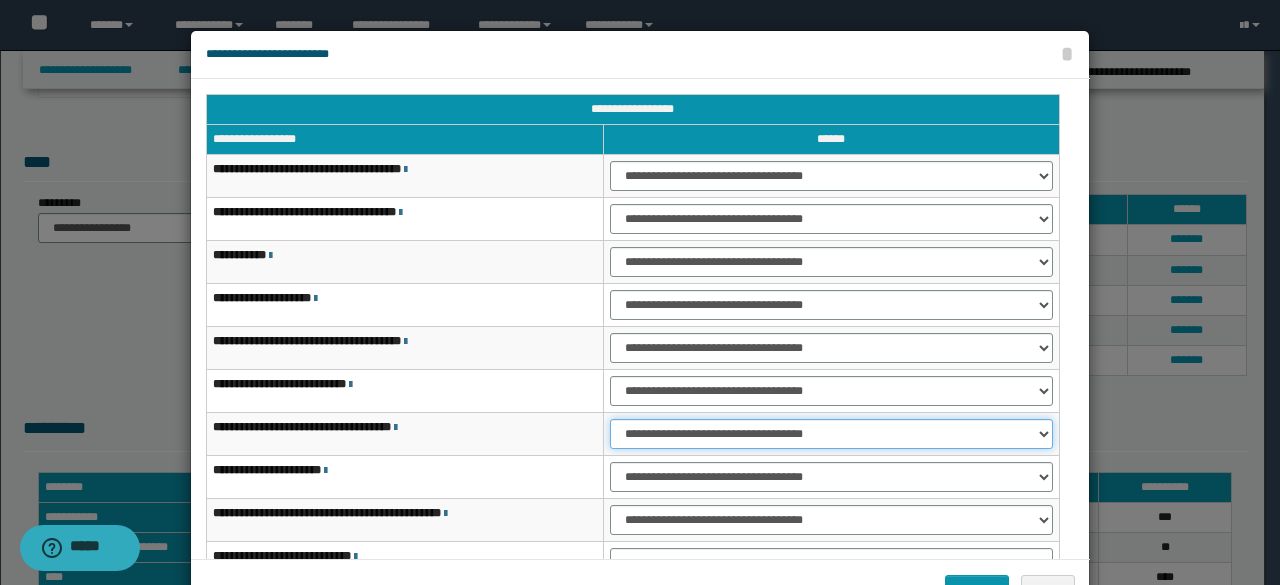 select on "***" 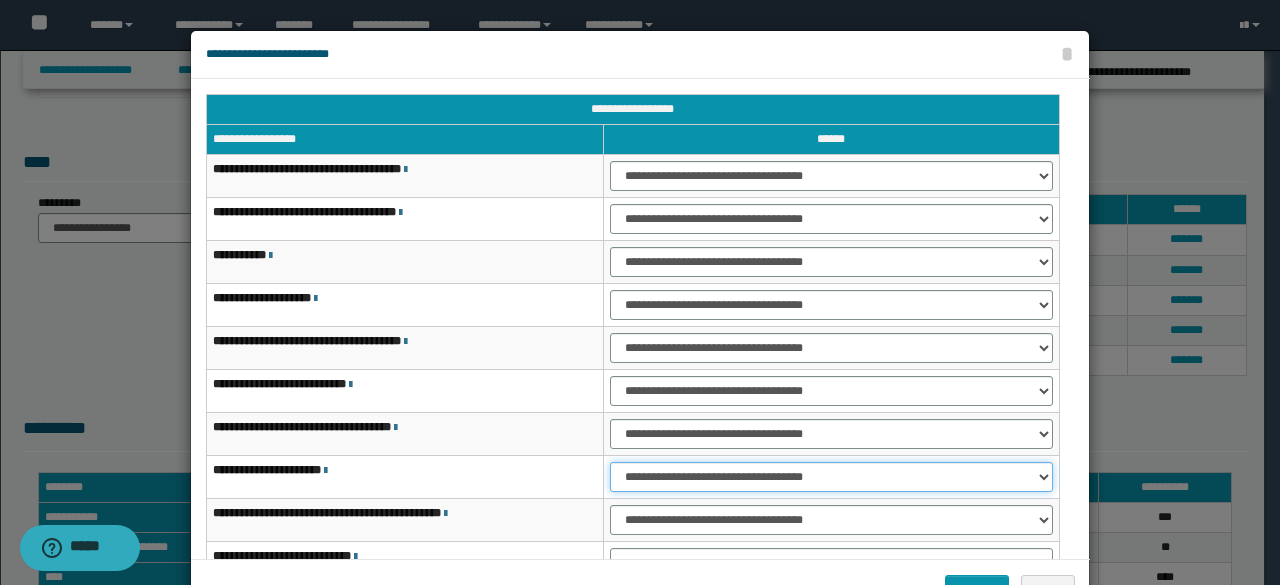 select on "***" 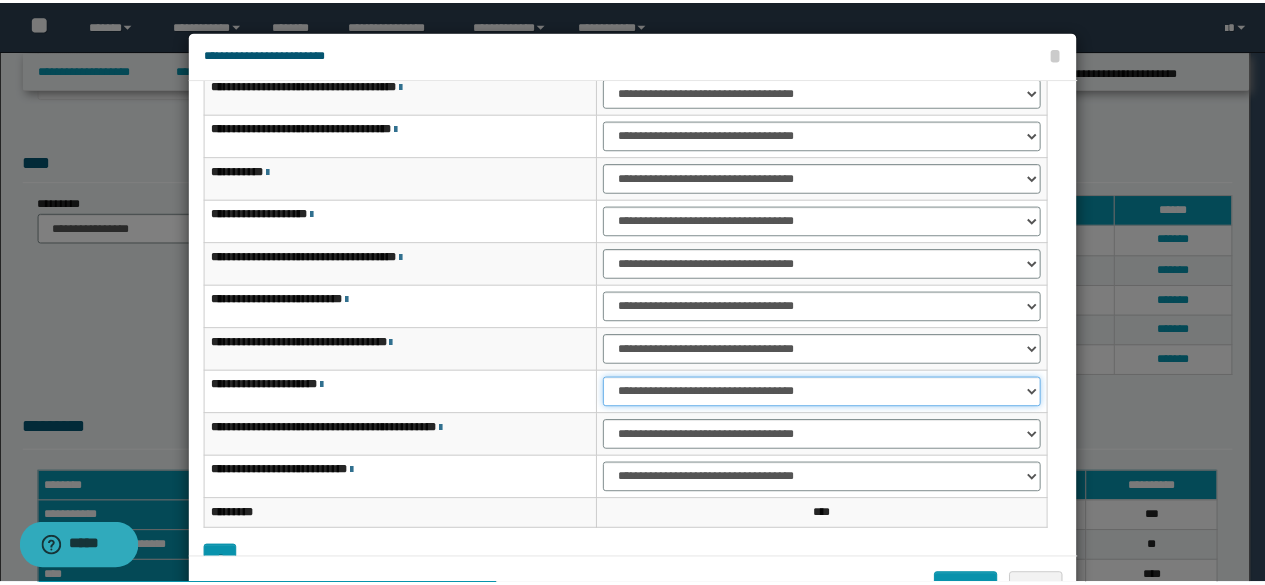 scroll, scrollTop: 116, scrollLeft: 0, axis: vertical 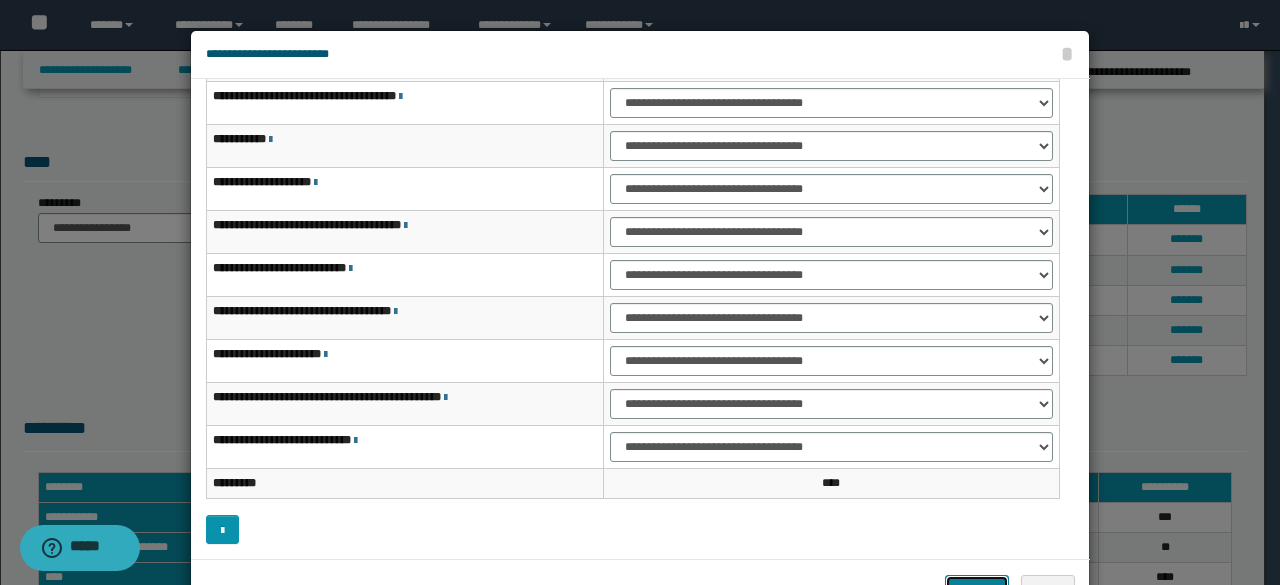 click on "*******" at bounding box center (977, 589) 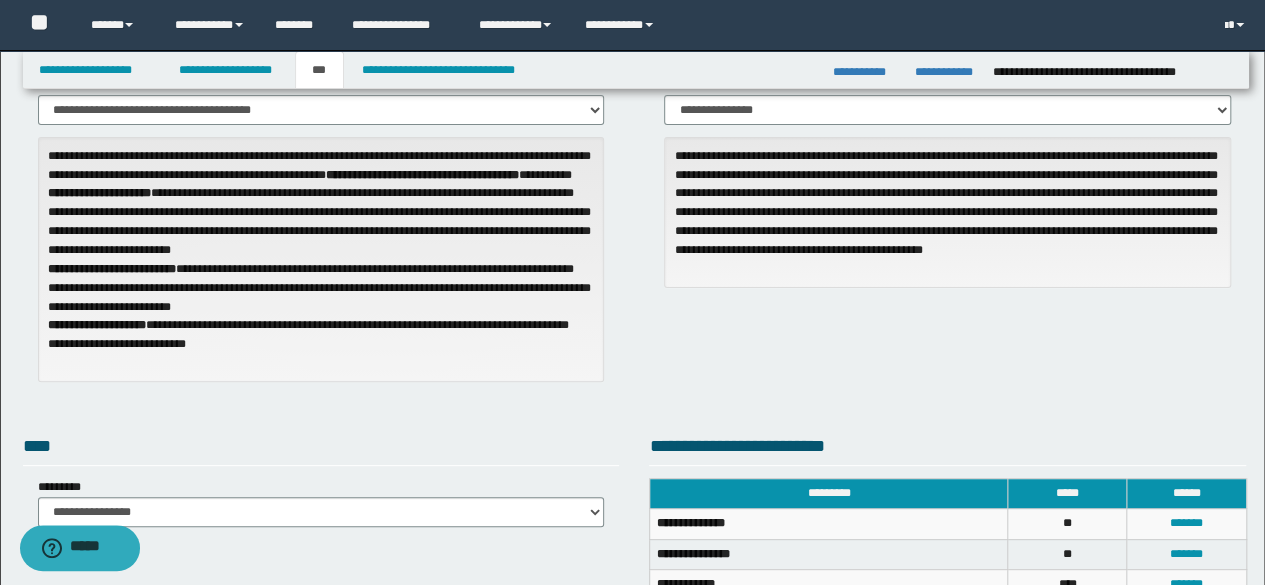 scroll, scrollTop: 13, scrollLeft: 0, axis: vertical 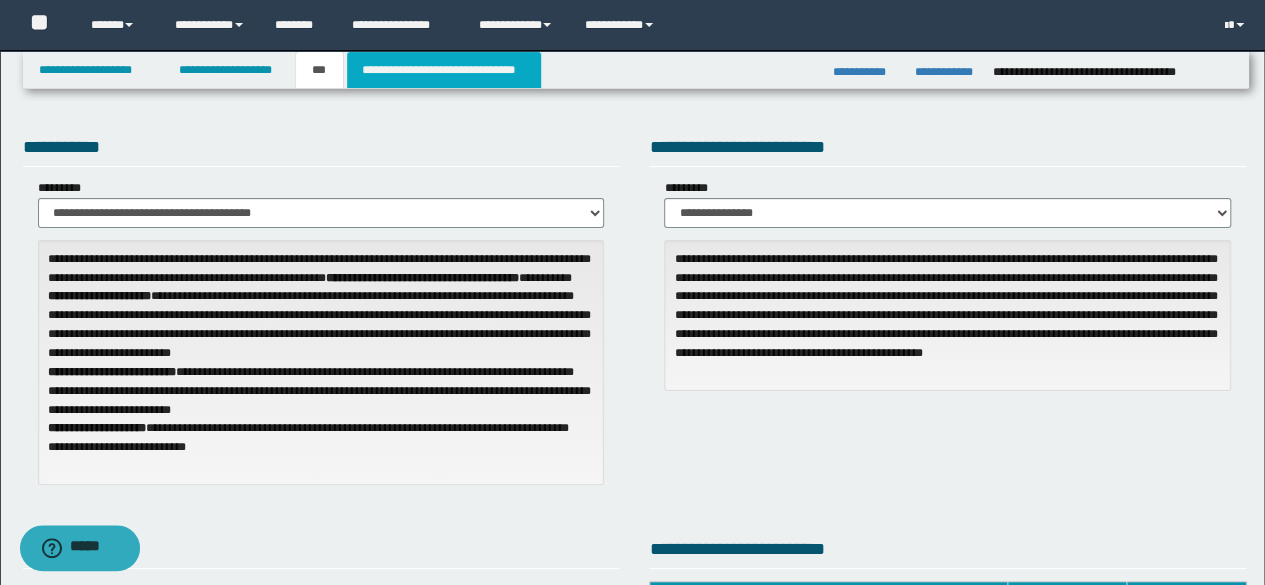click on "**********" at bounding box center (444, 70) 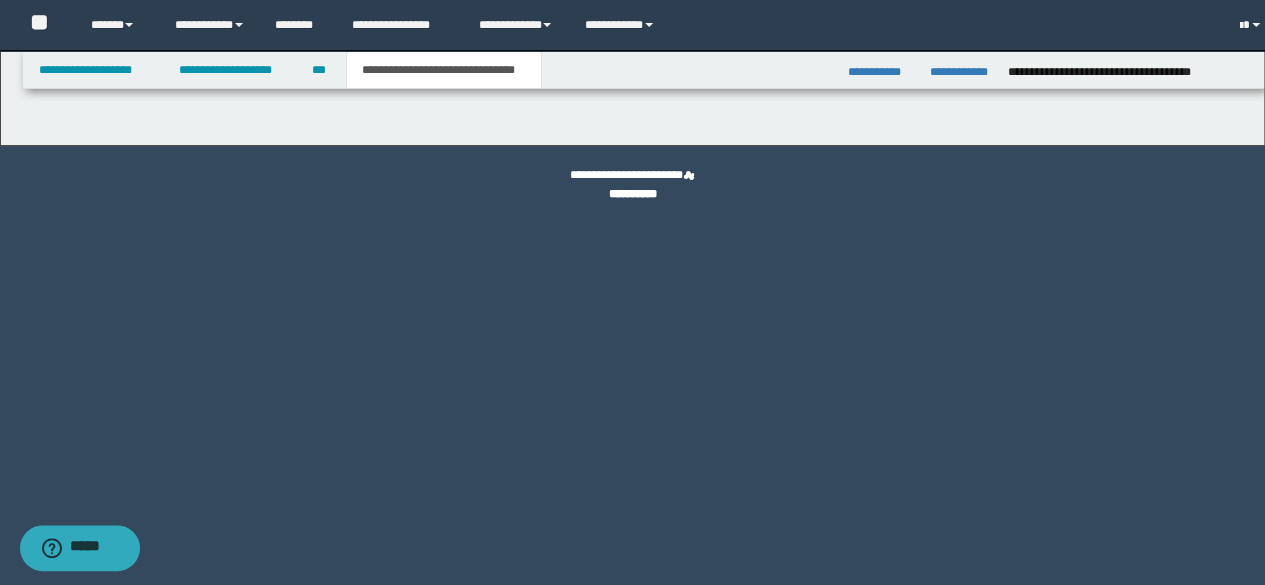 scroll, scrollTop: 0, scrollLeft: 0, axis: both 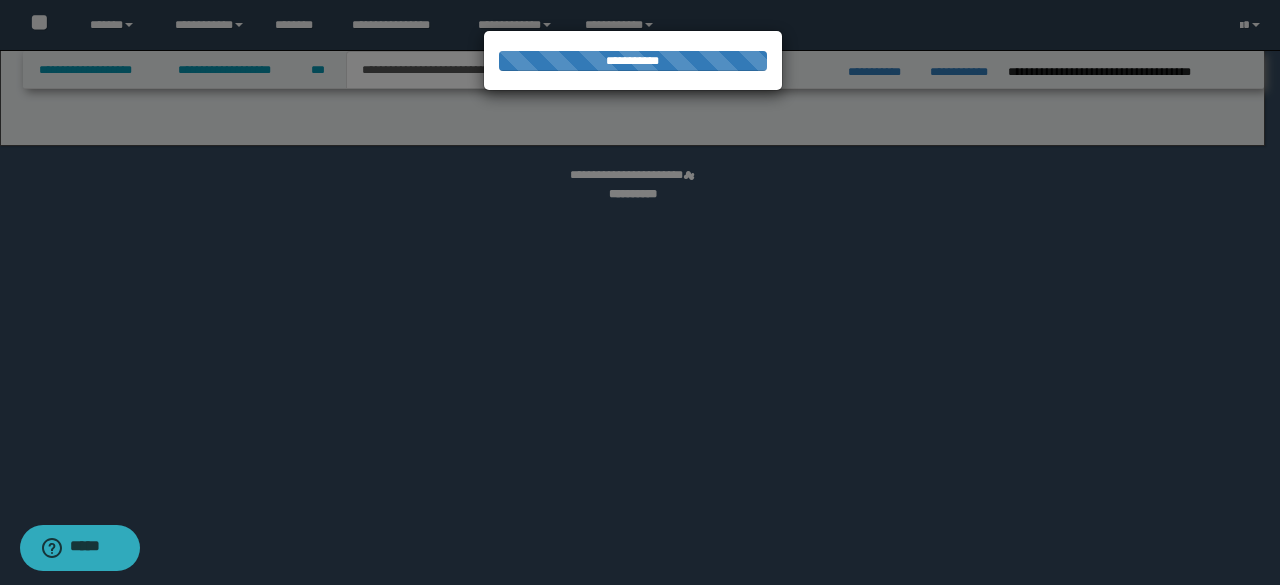 select on "*" 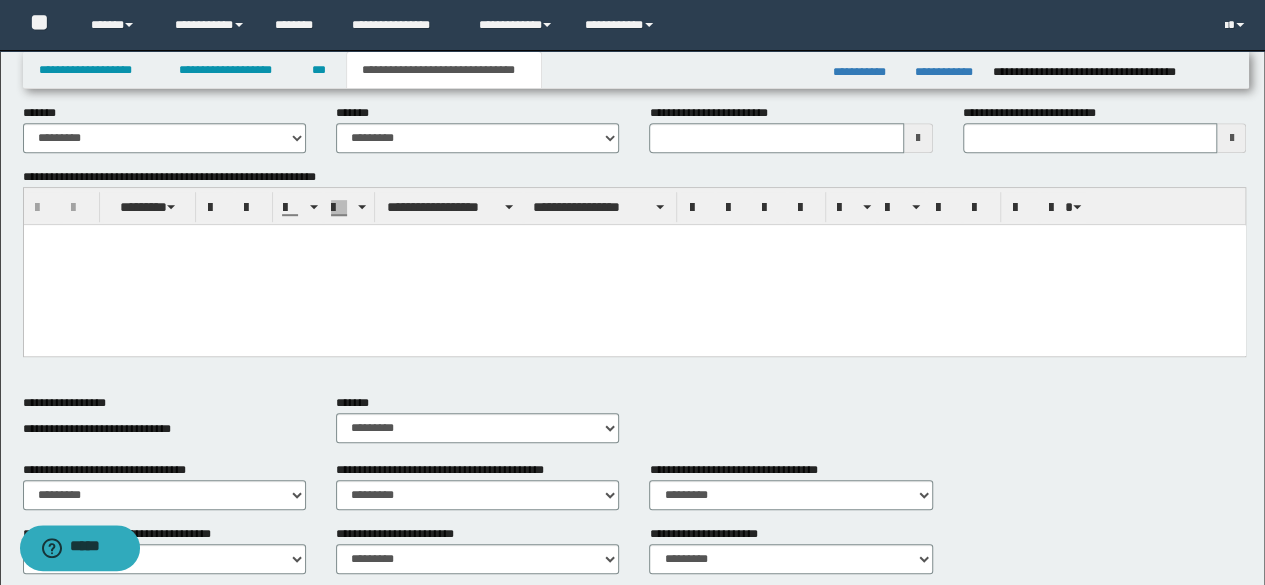scroll, scrollTop: 500, scrollLeft: 0, axis: vertical 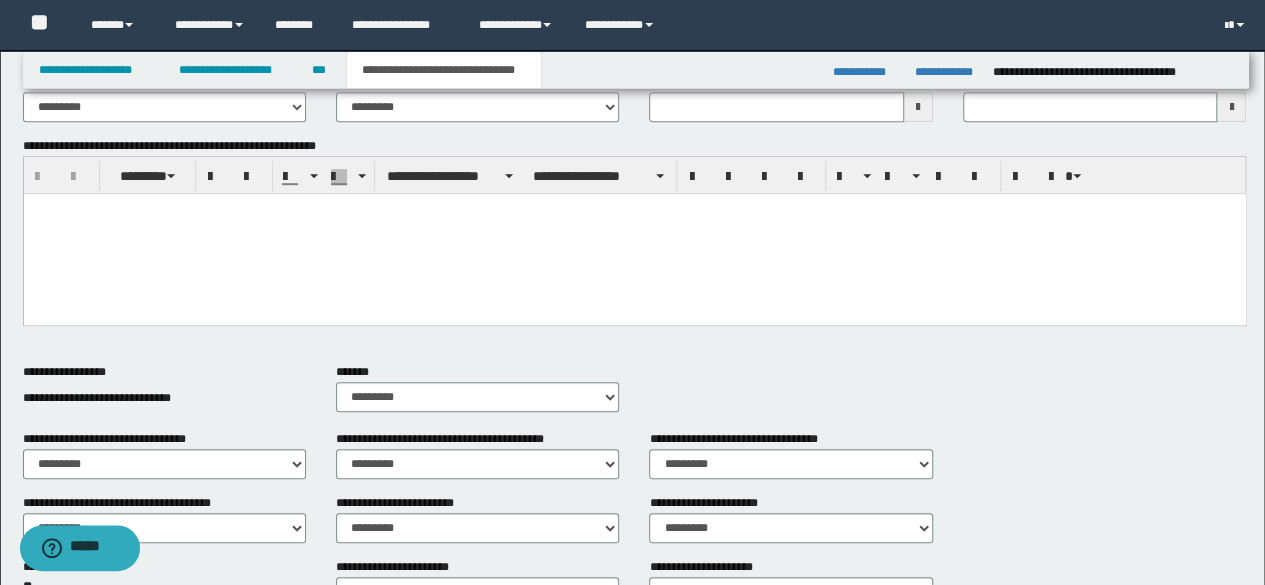click at bounding box center [634, 234] 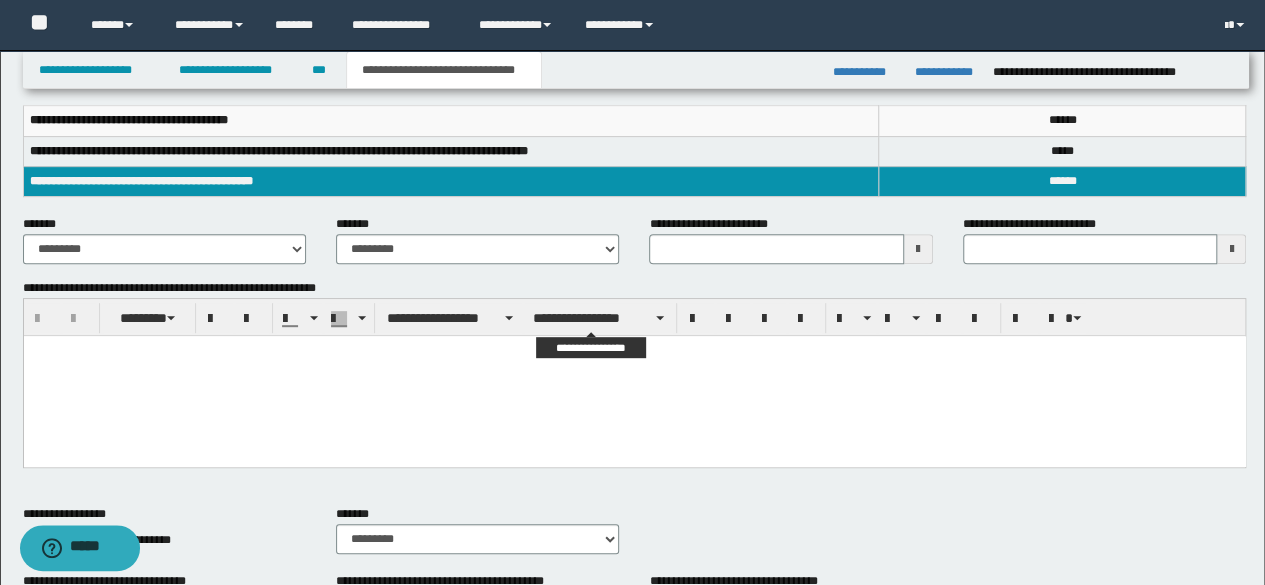 type 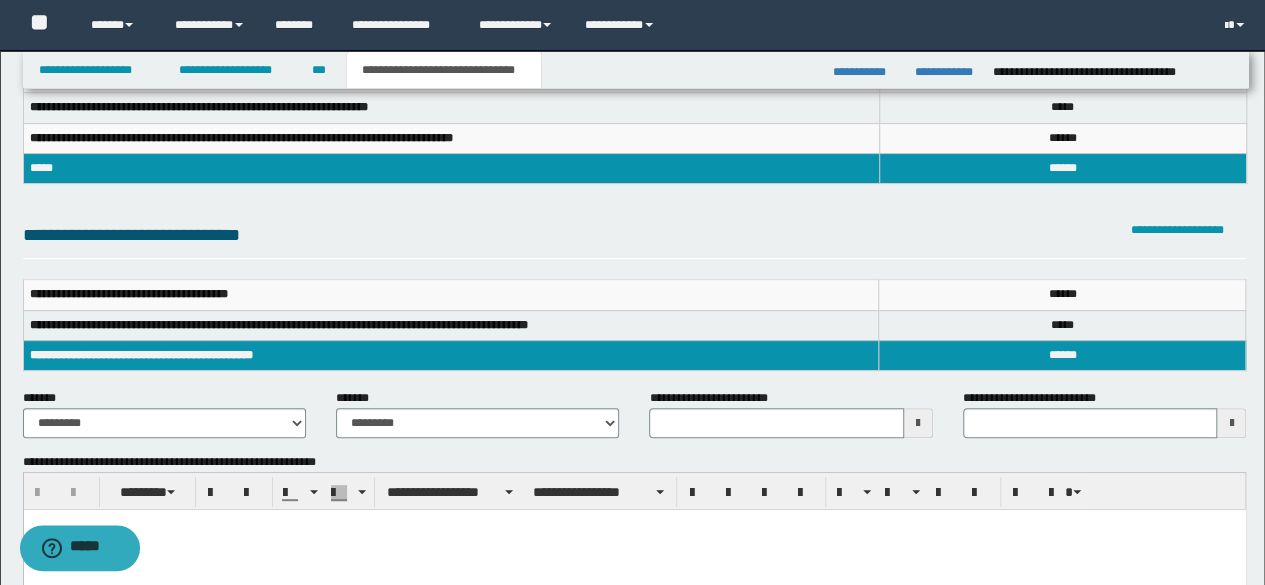 scroll, scrollTop: 300, scrollLeft: 0, axis: vertical 